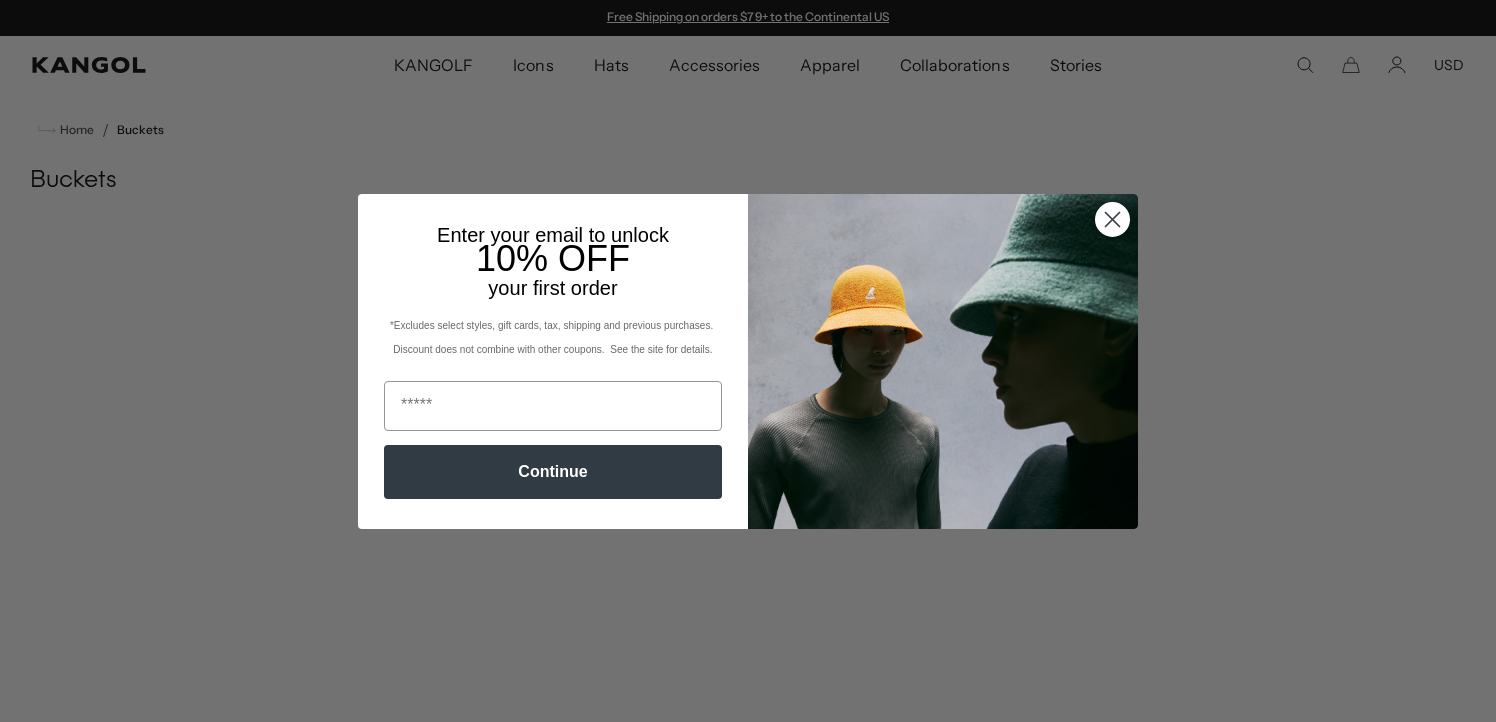 scroll, scrollTop: 0, scrollLeft: 0, axis: both 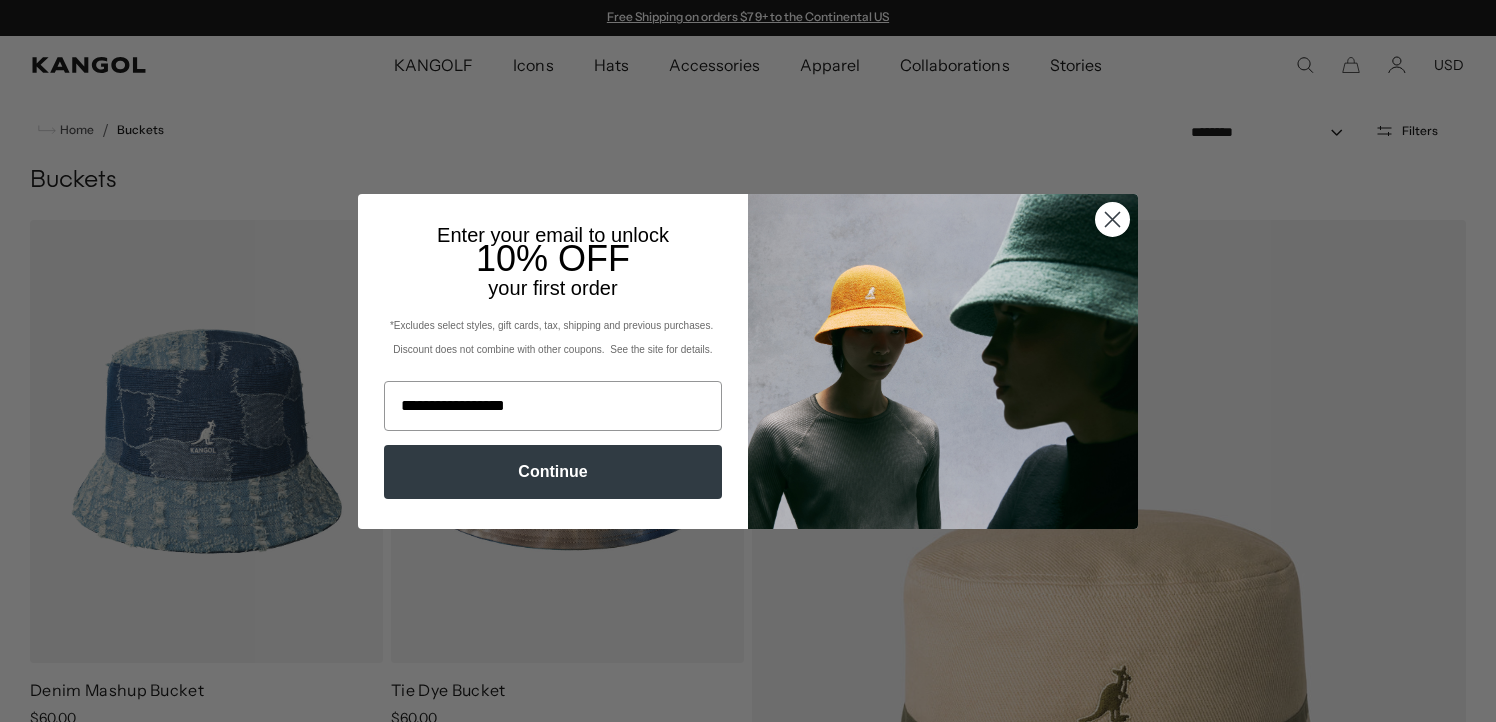 type on "**********" 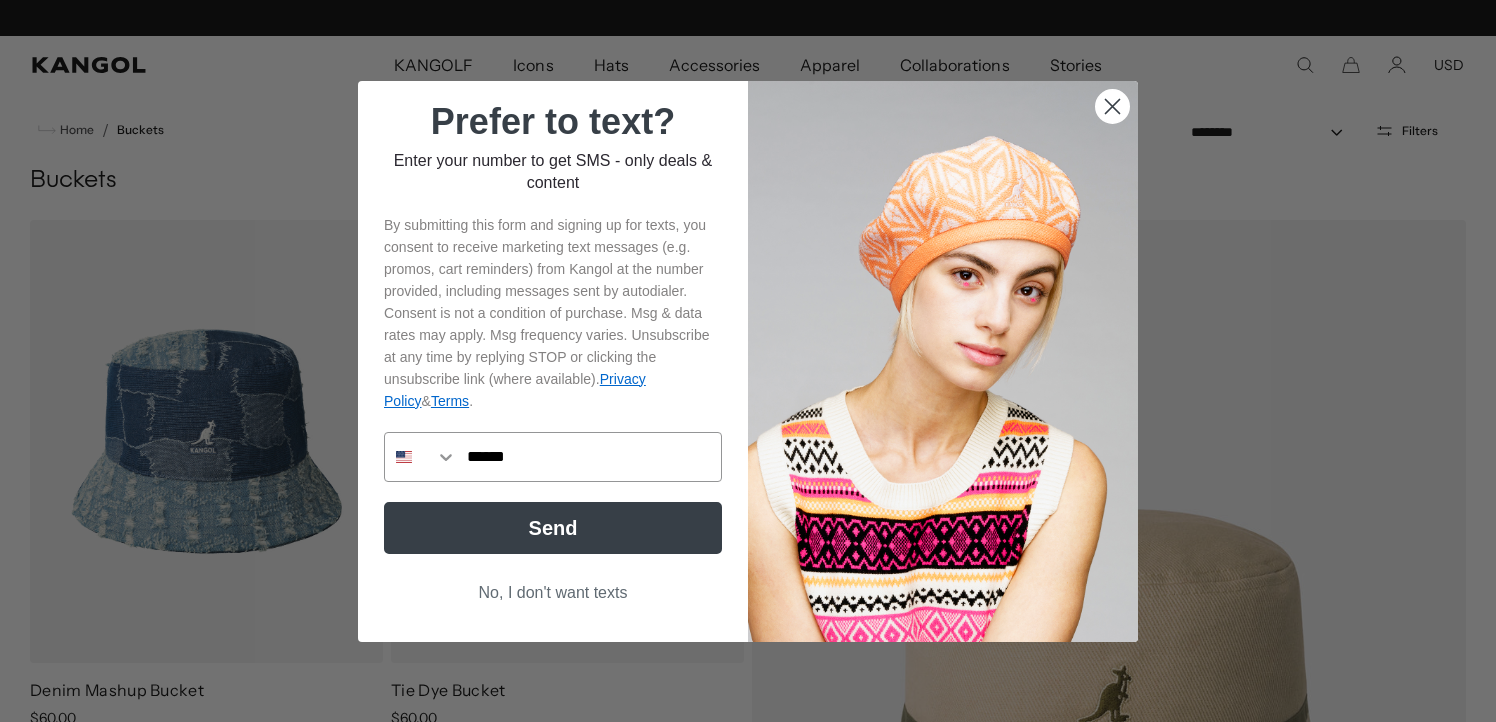 scroll, scrollTop: 0, scrollLeft: 0, axis: both 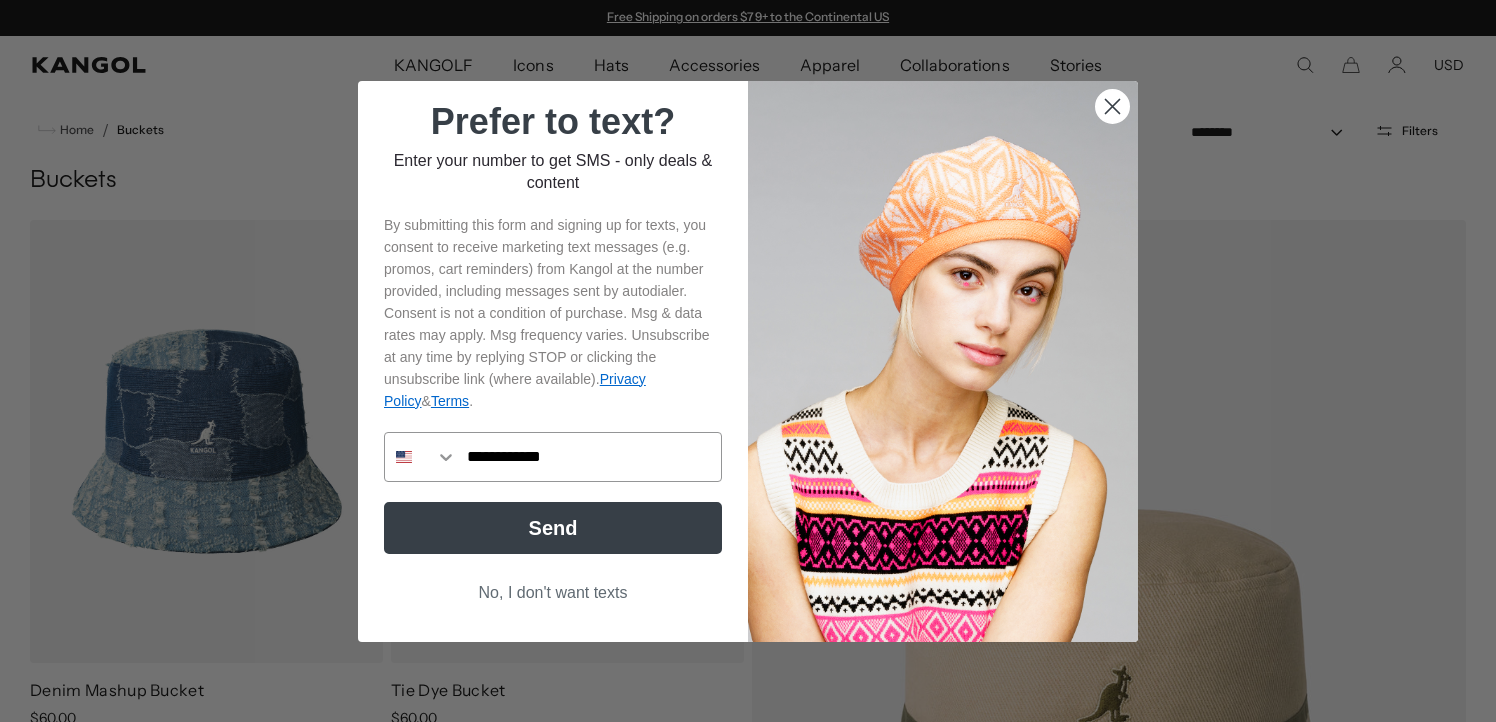 type on "**********" 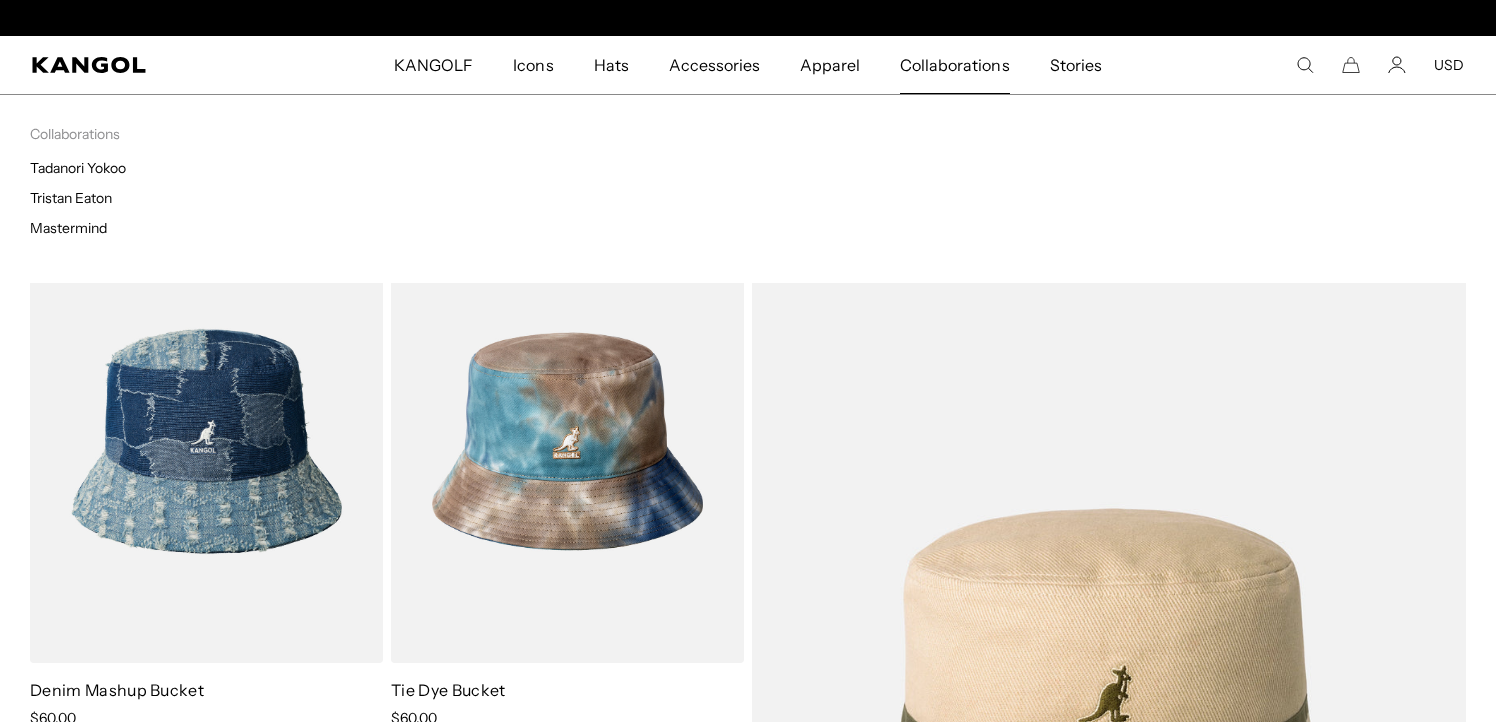 scroll, scrollTop: 0, scrollLeft: 0, axis: both 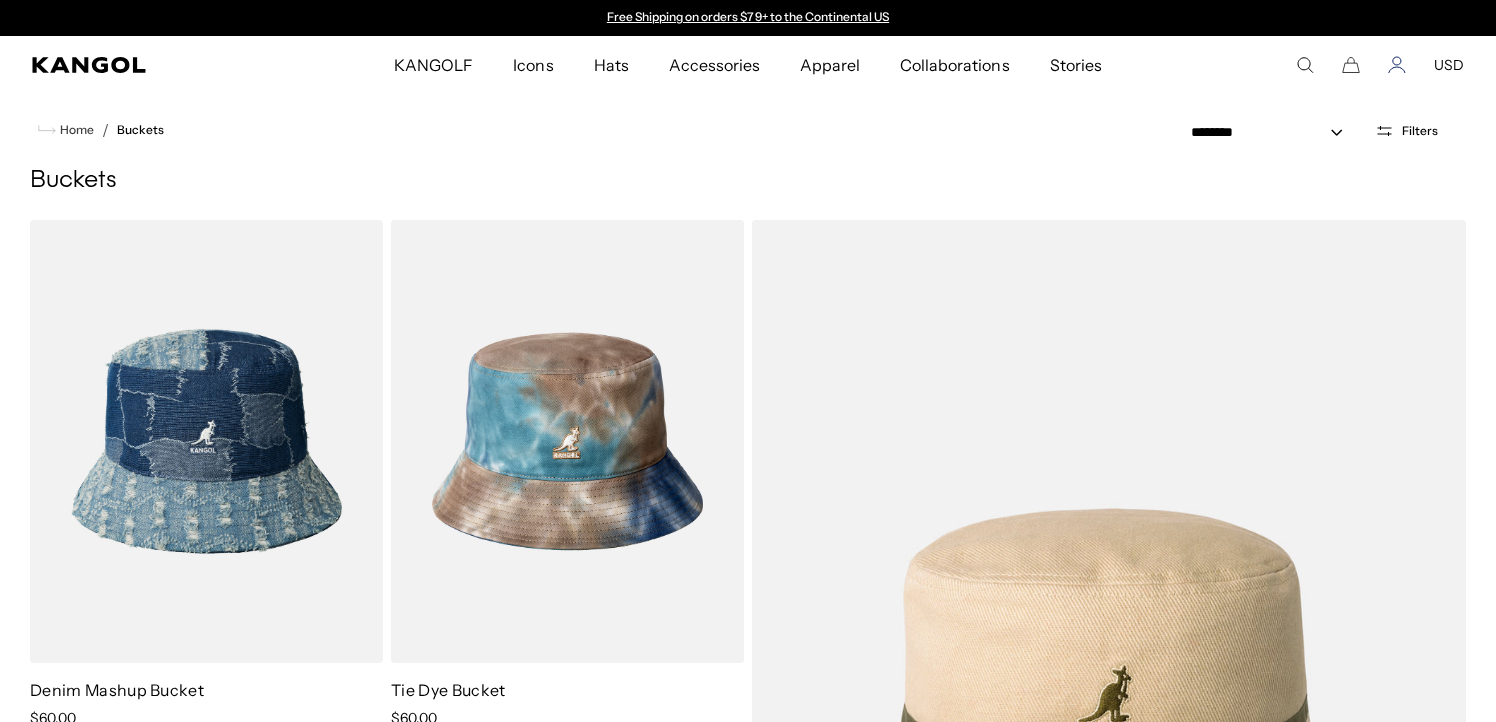 click 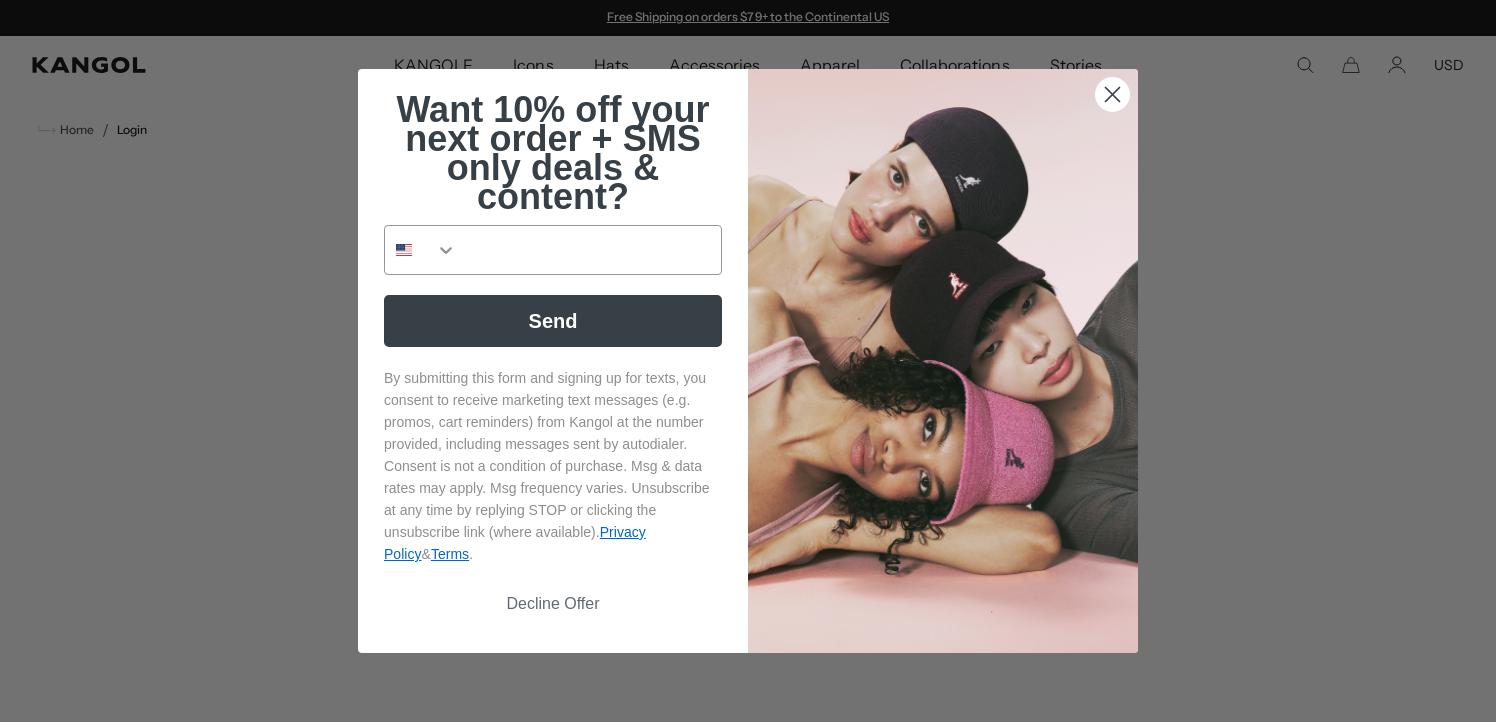 scroll, scrollTop: 0, scrollLeft: 0, axis: both 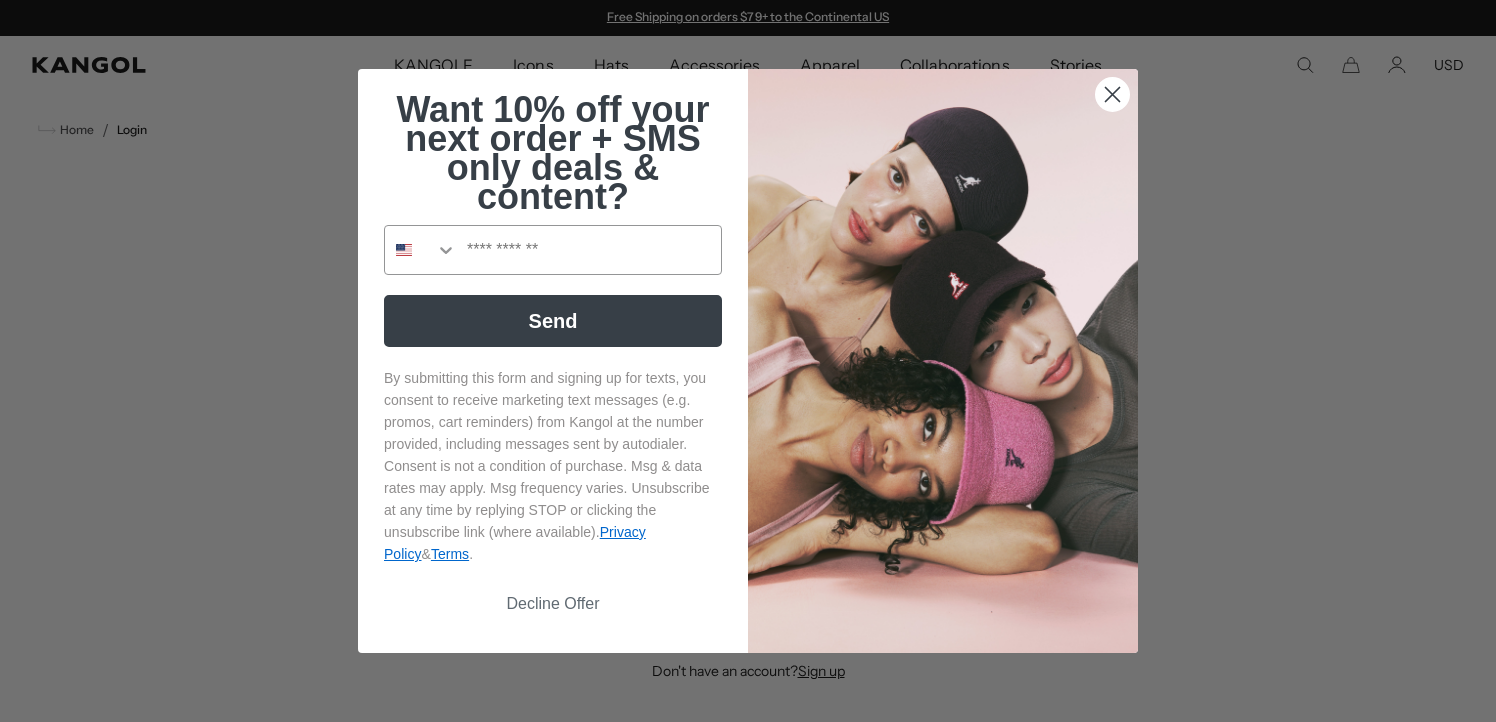 click 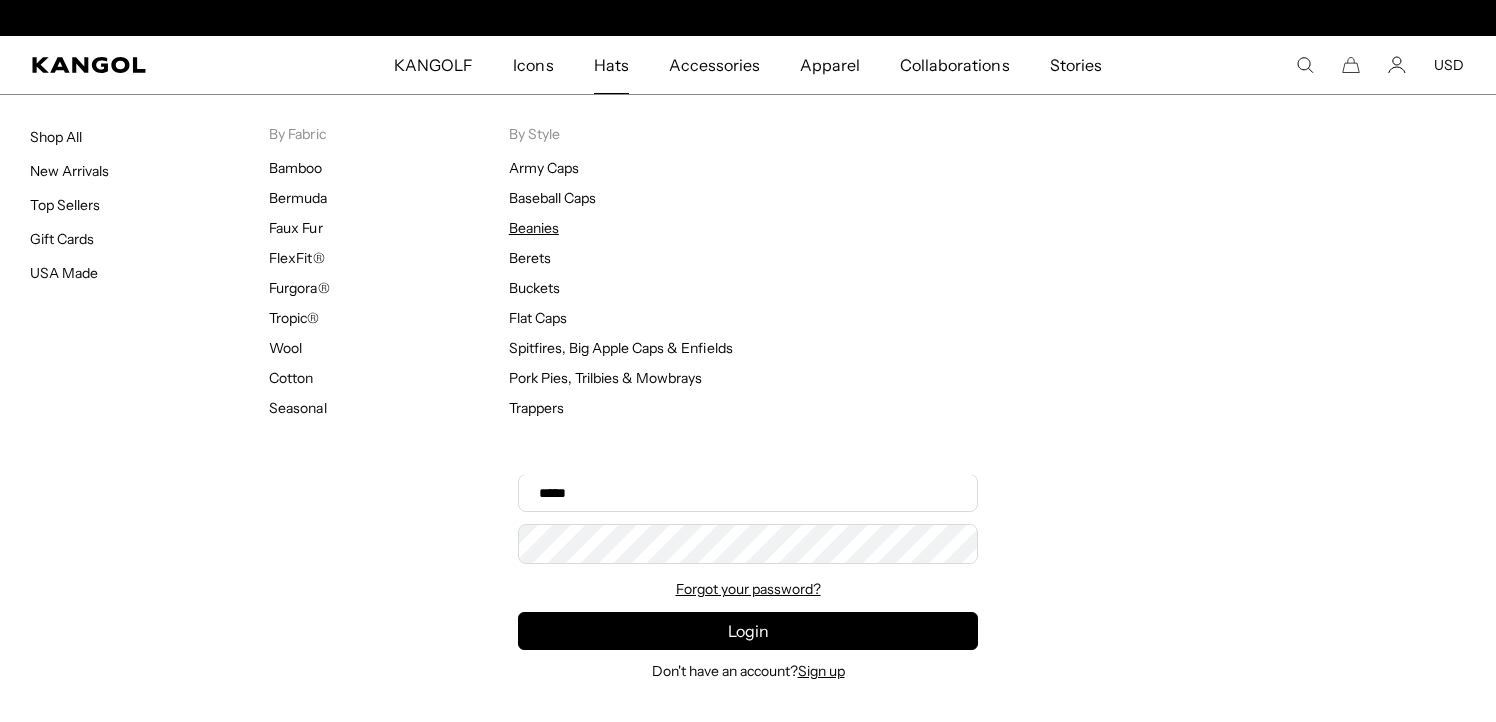 scroll, scrollTop: 0, scrollLeft: 412, axis: horizontal 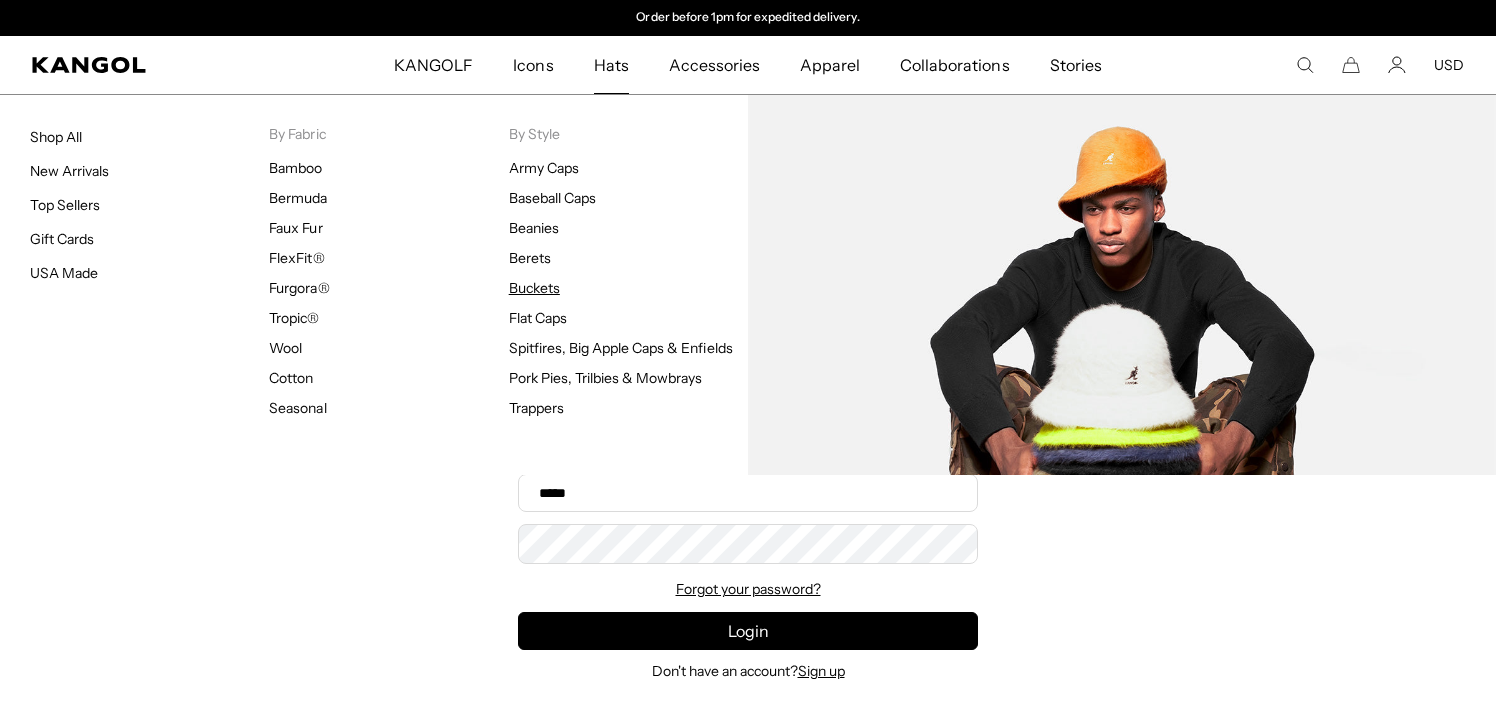 click on "Buckets" at bounding box center (534, 288) 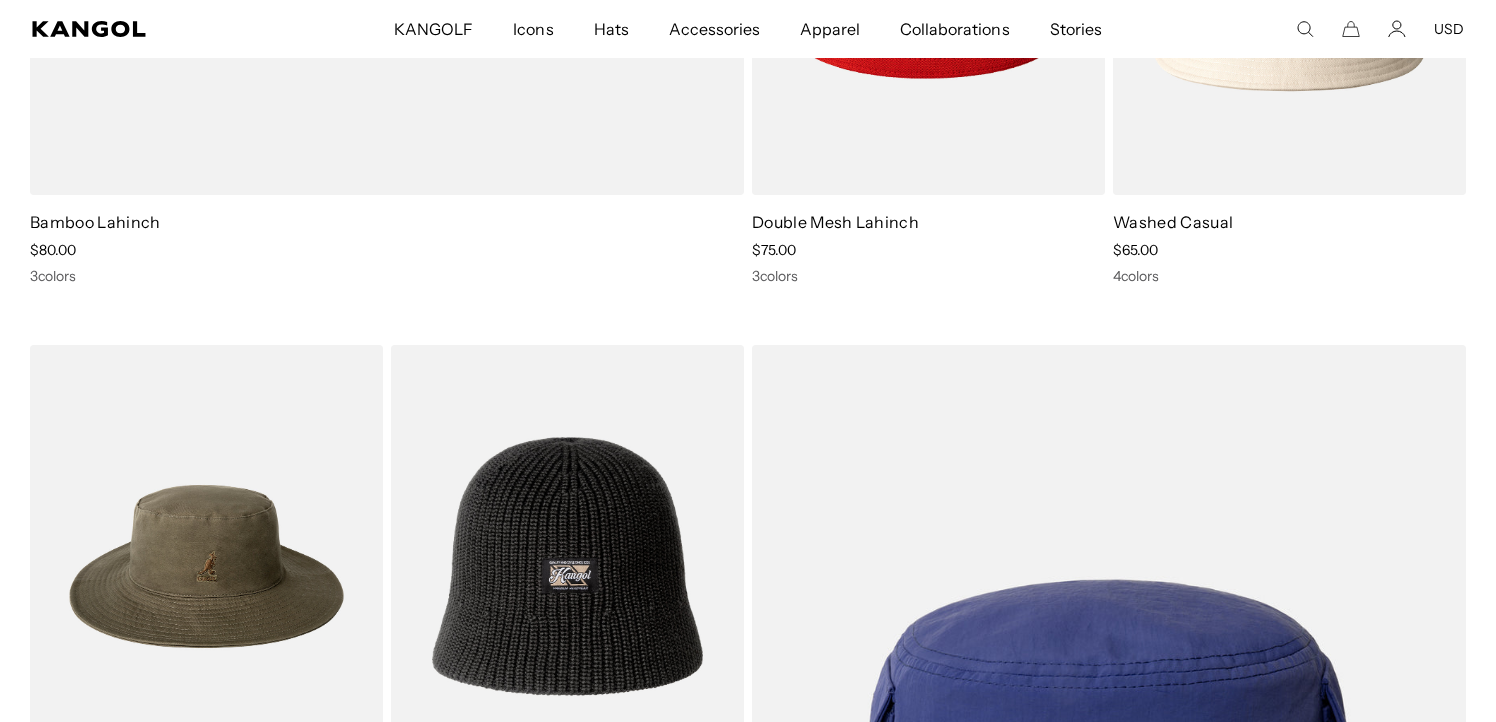scroll, scrollTop: 2090, scrollLeft: 0, axis: vertical 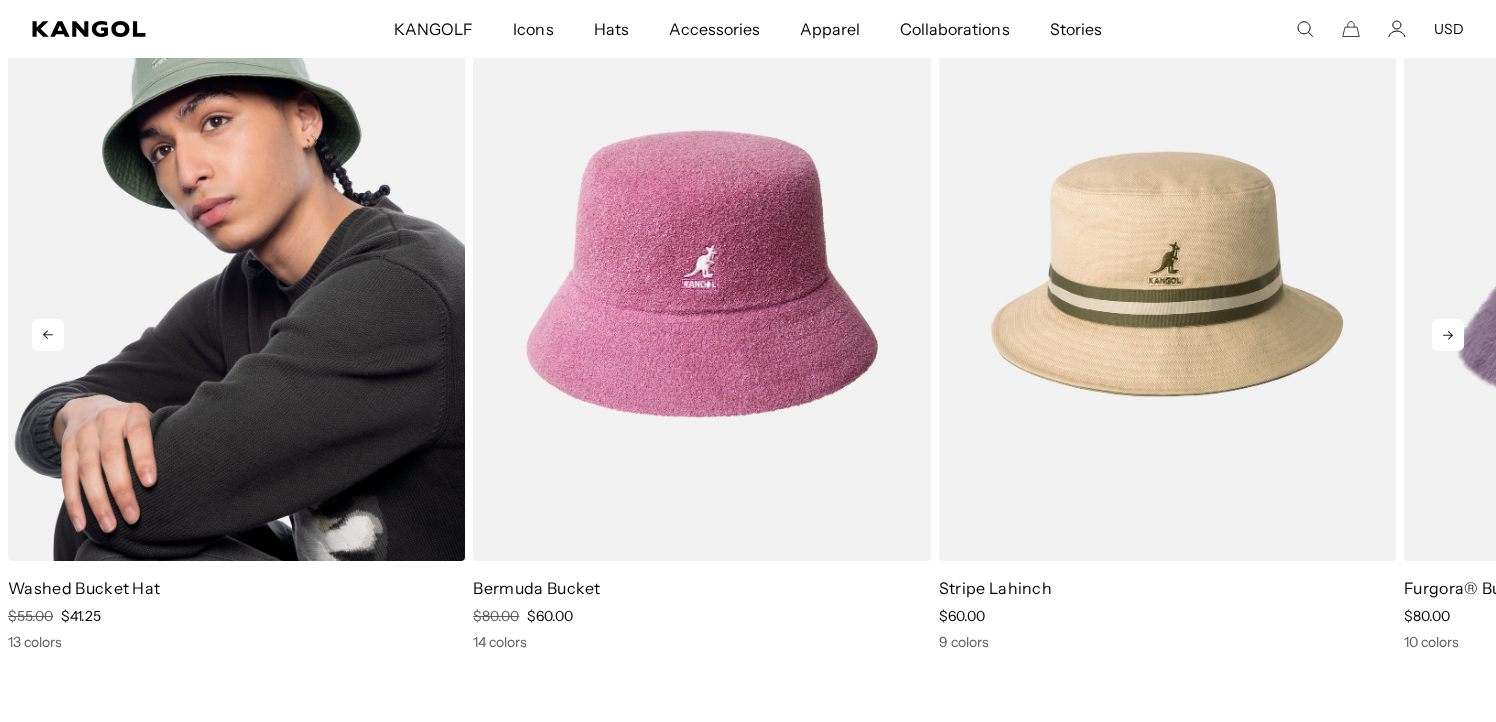 click at bounding box center (236, 274) 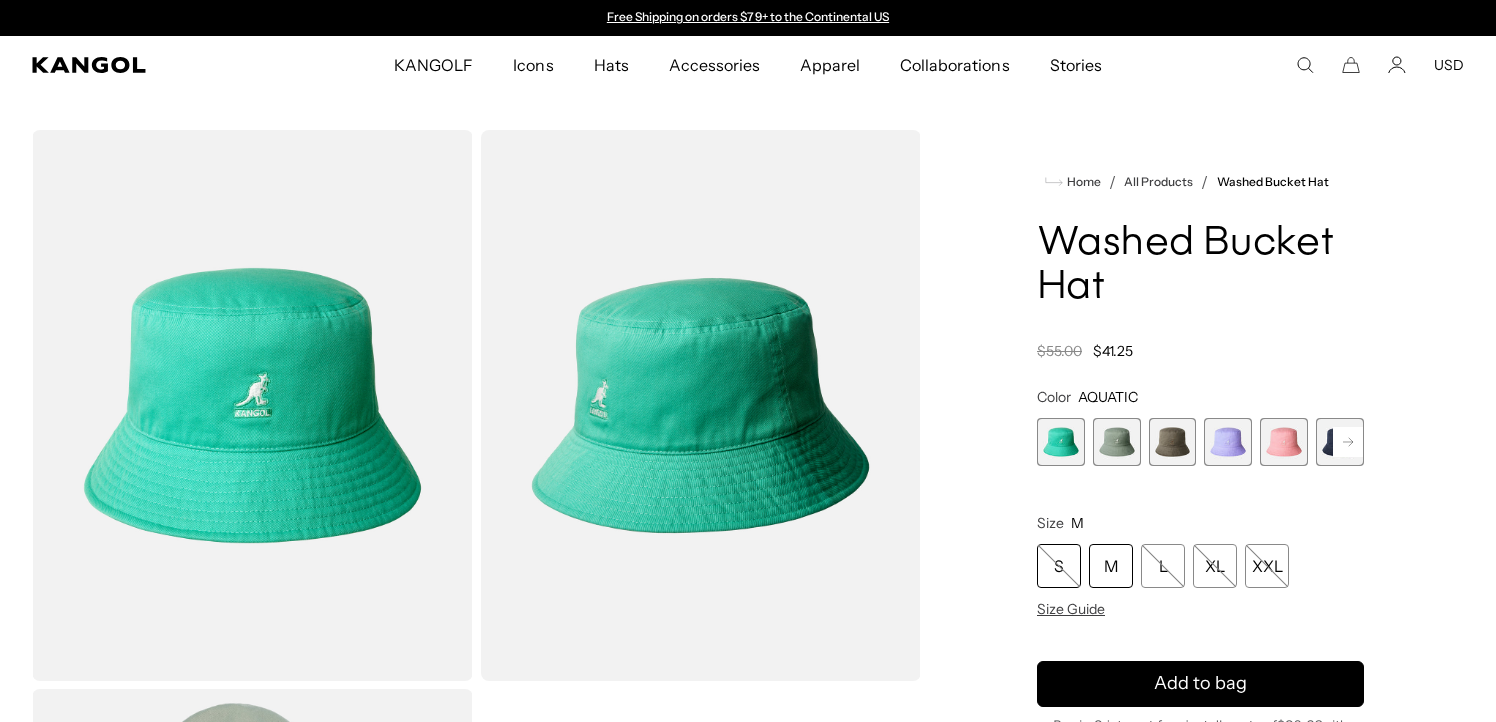 scroll, scrollTop: 0, scrollLeft: 0, axis: both 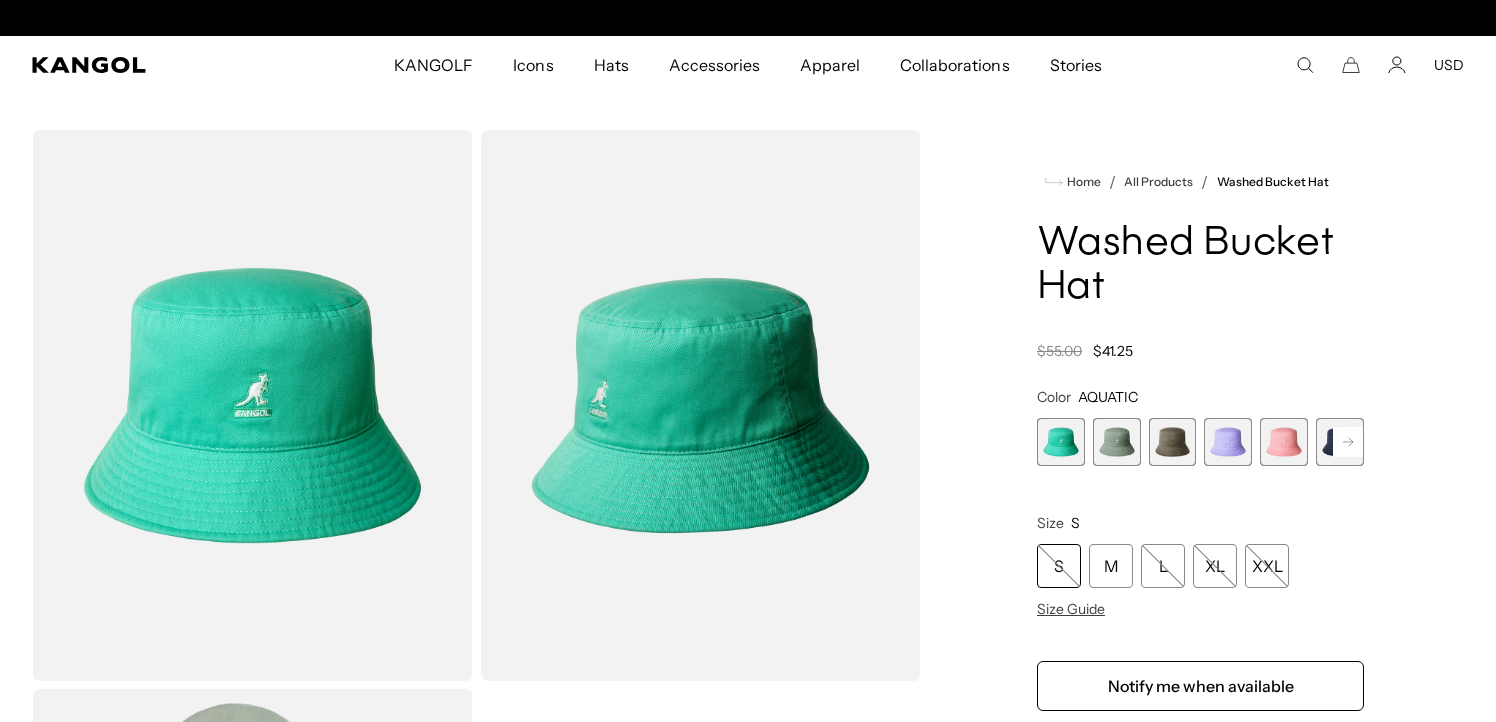 click at bounding box center [1340, 442] 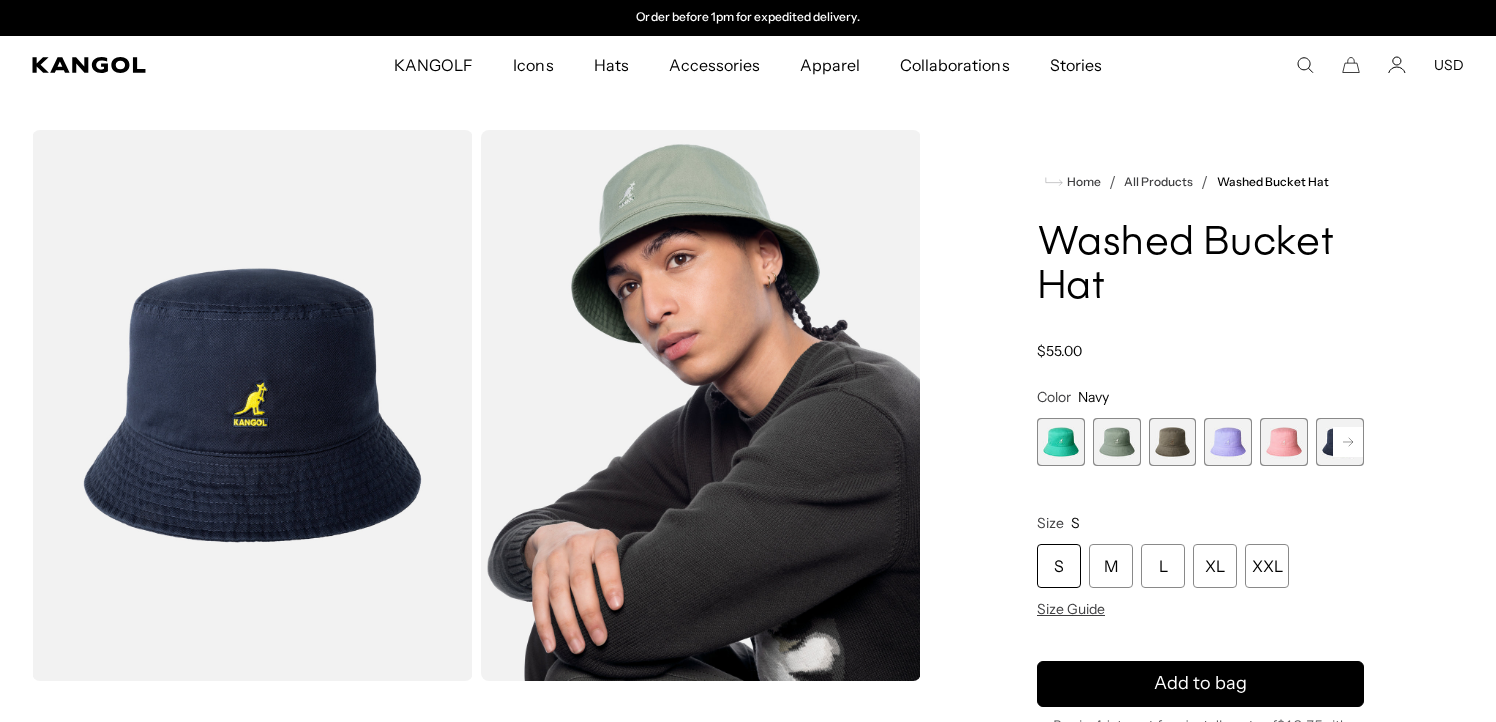 click on "S" at bounding box center (1059, 566) 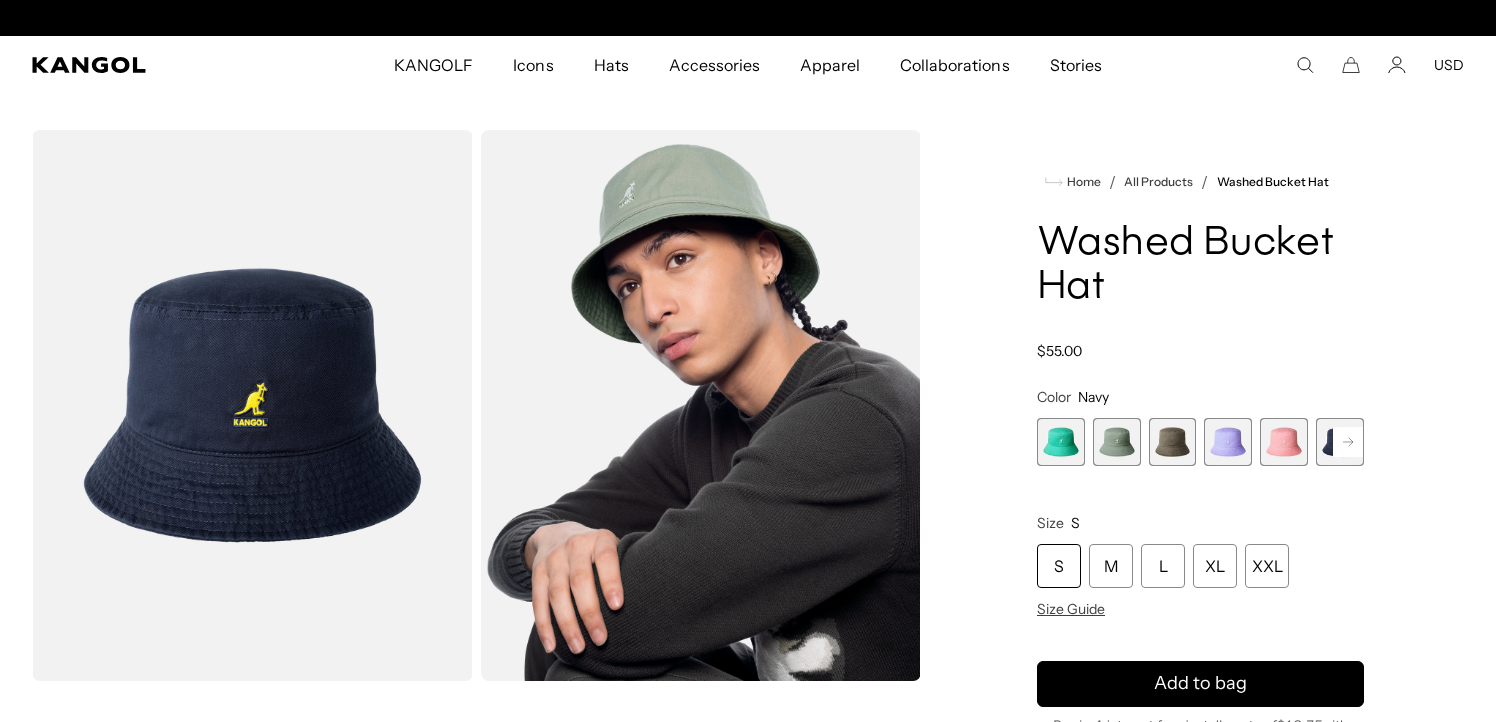 scroll, scrollTop: 0, scrollLeft: 0, axis: both 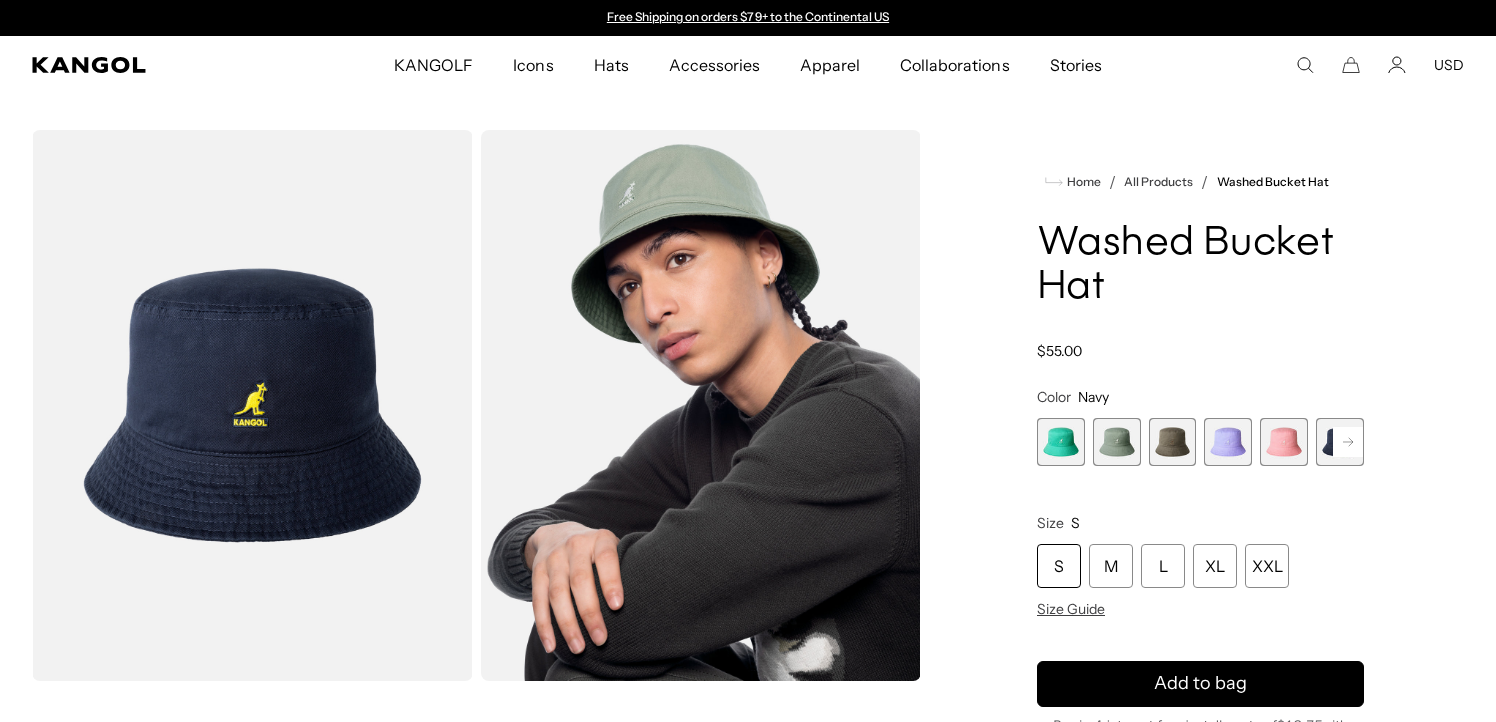 click 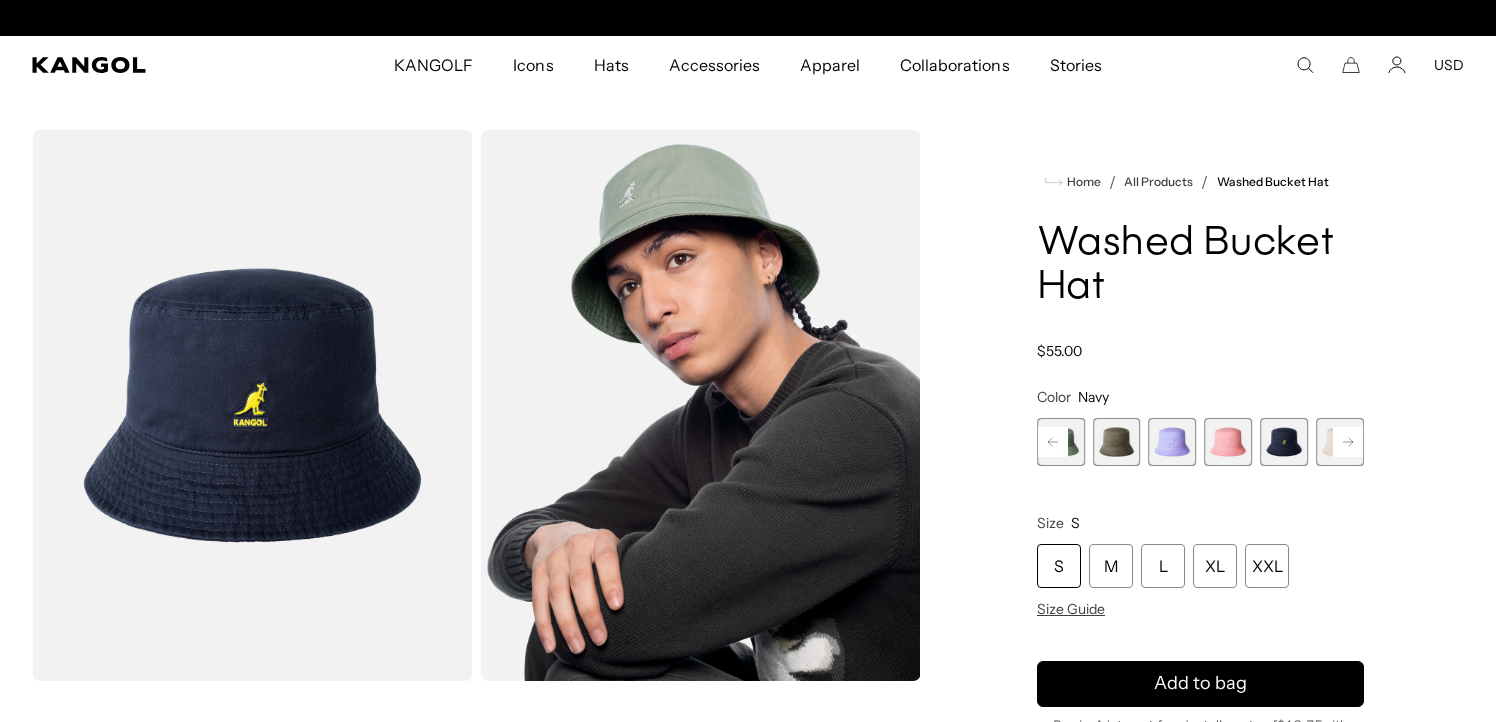 scroll, scrollTop: 0, scrollLeft: 412, axis: horizontal 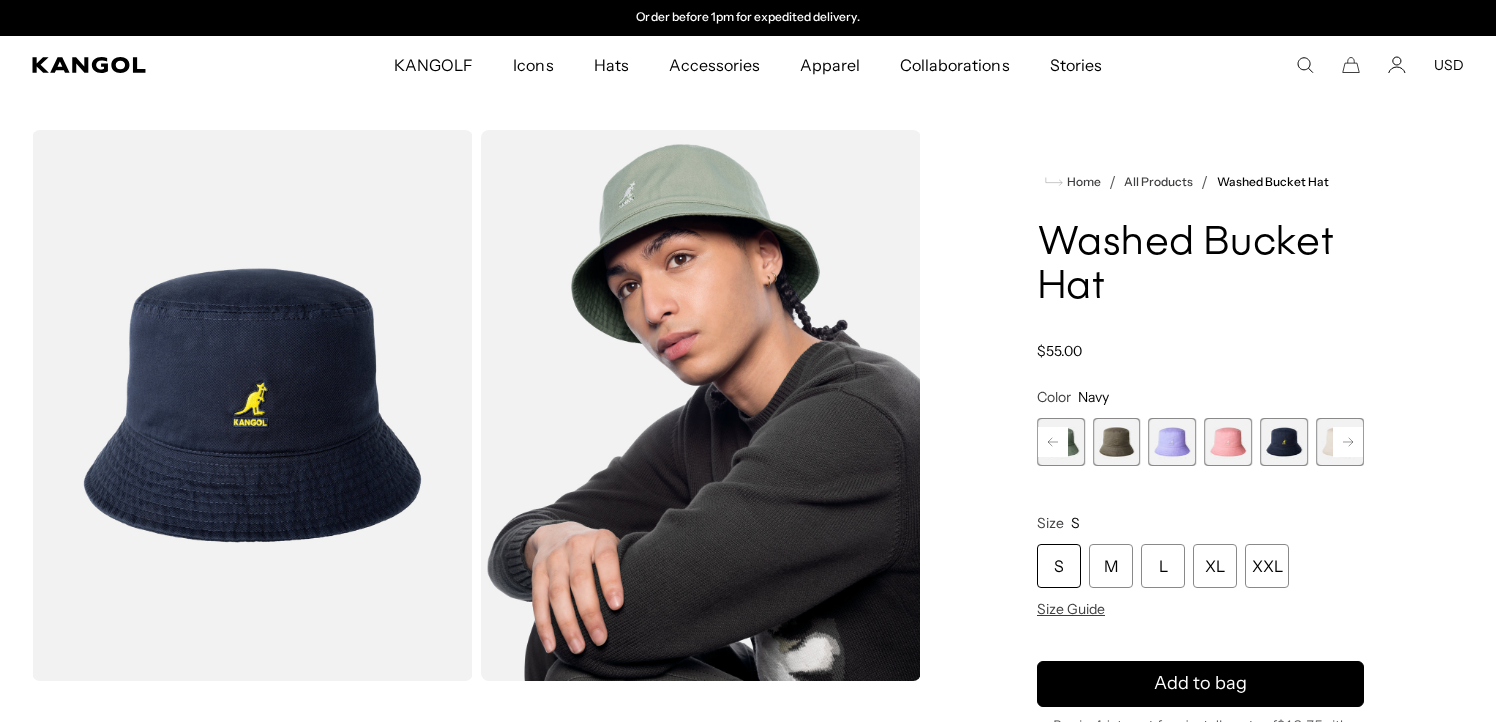 click 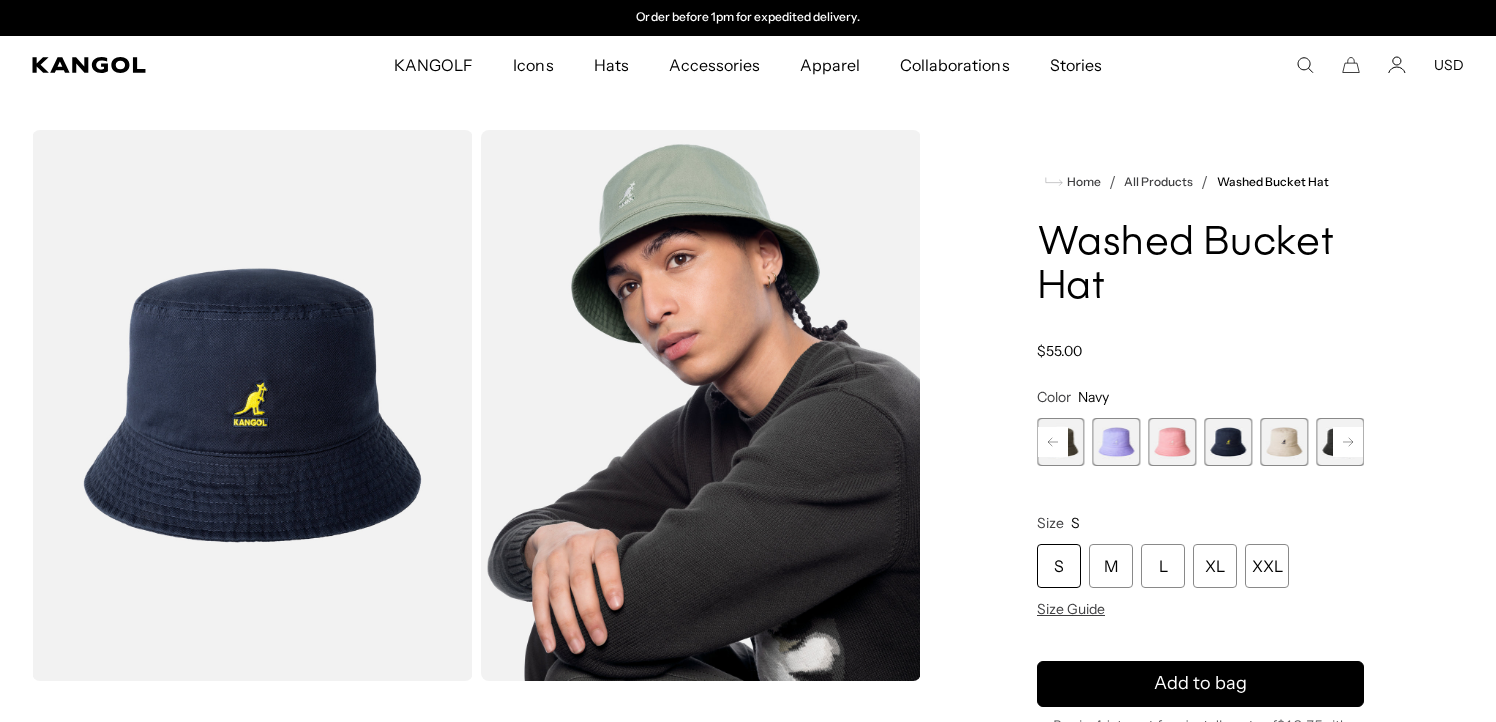 click 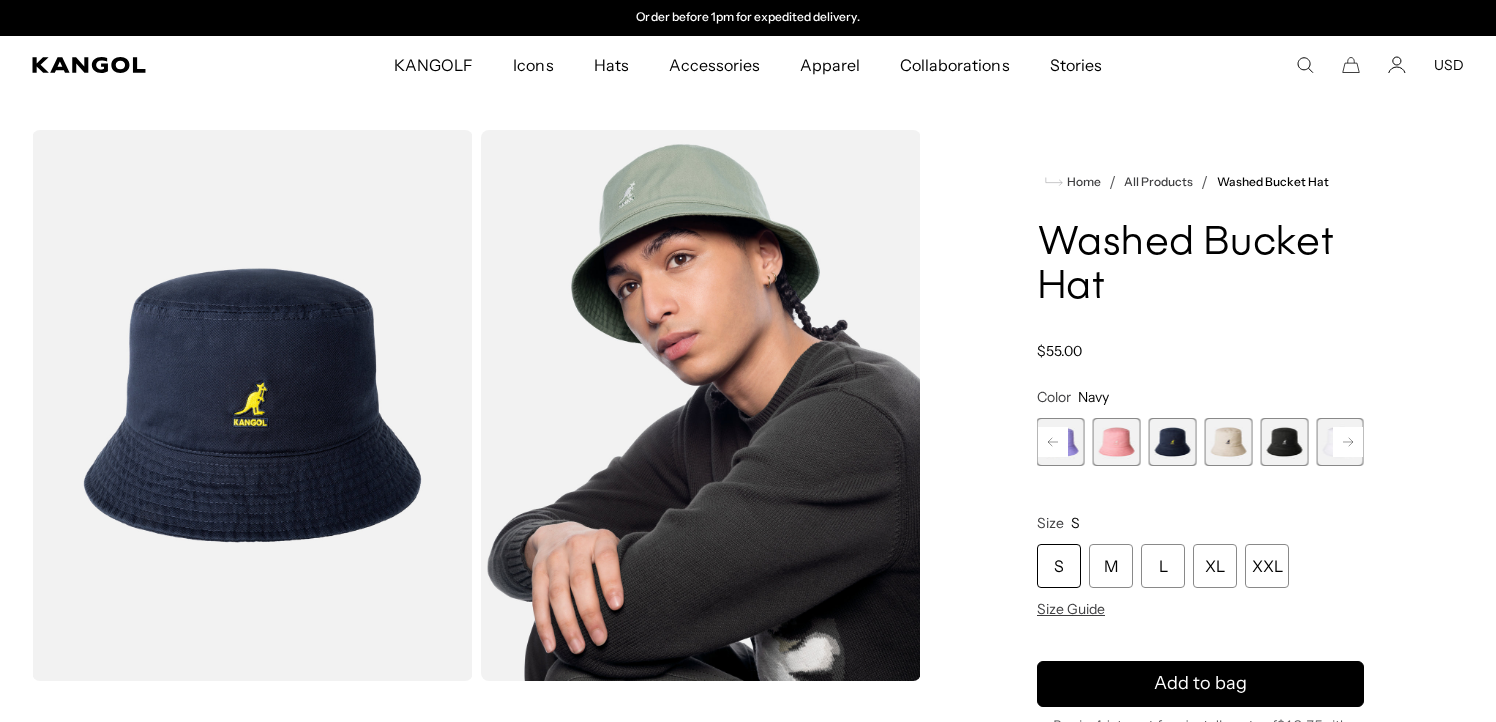 click 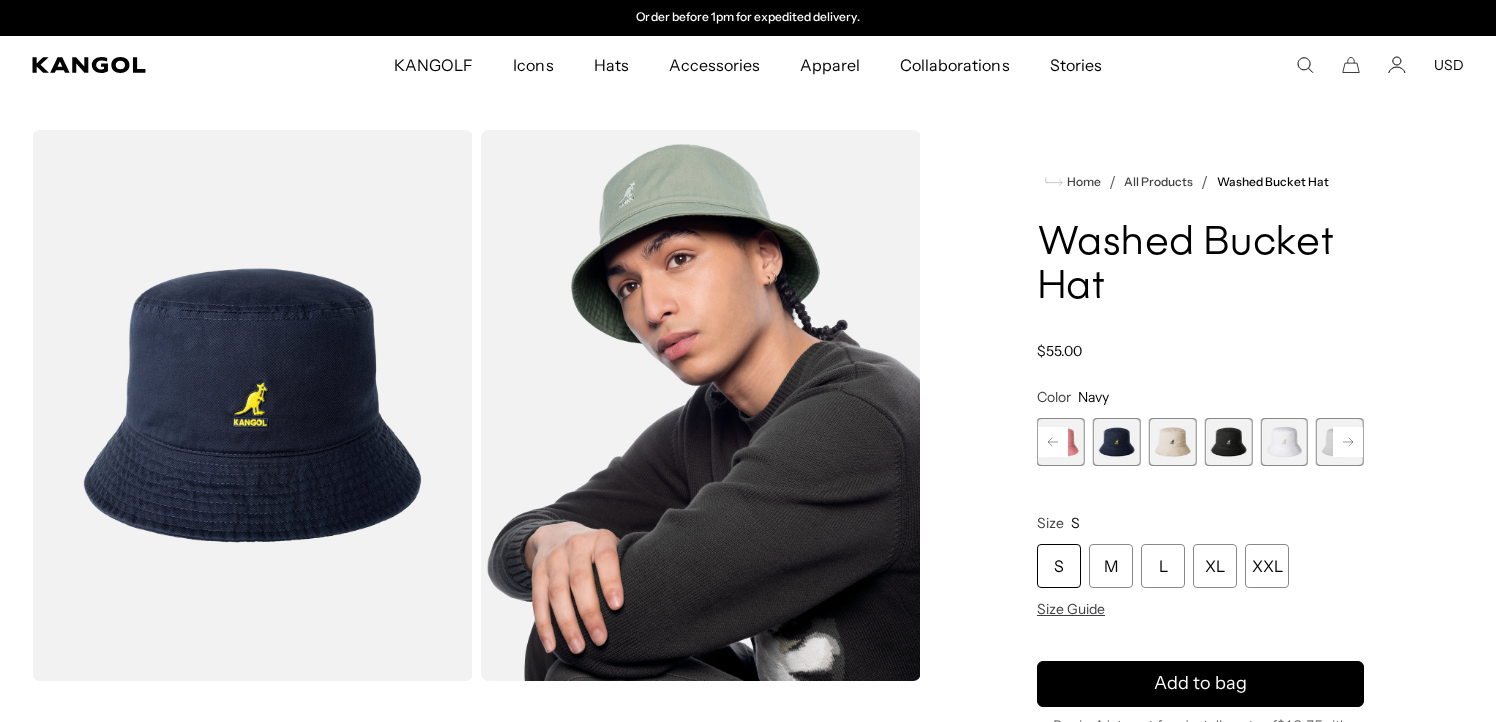 click at bounding box center (1228, 442) 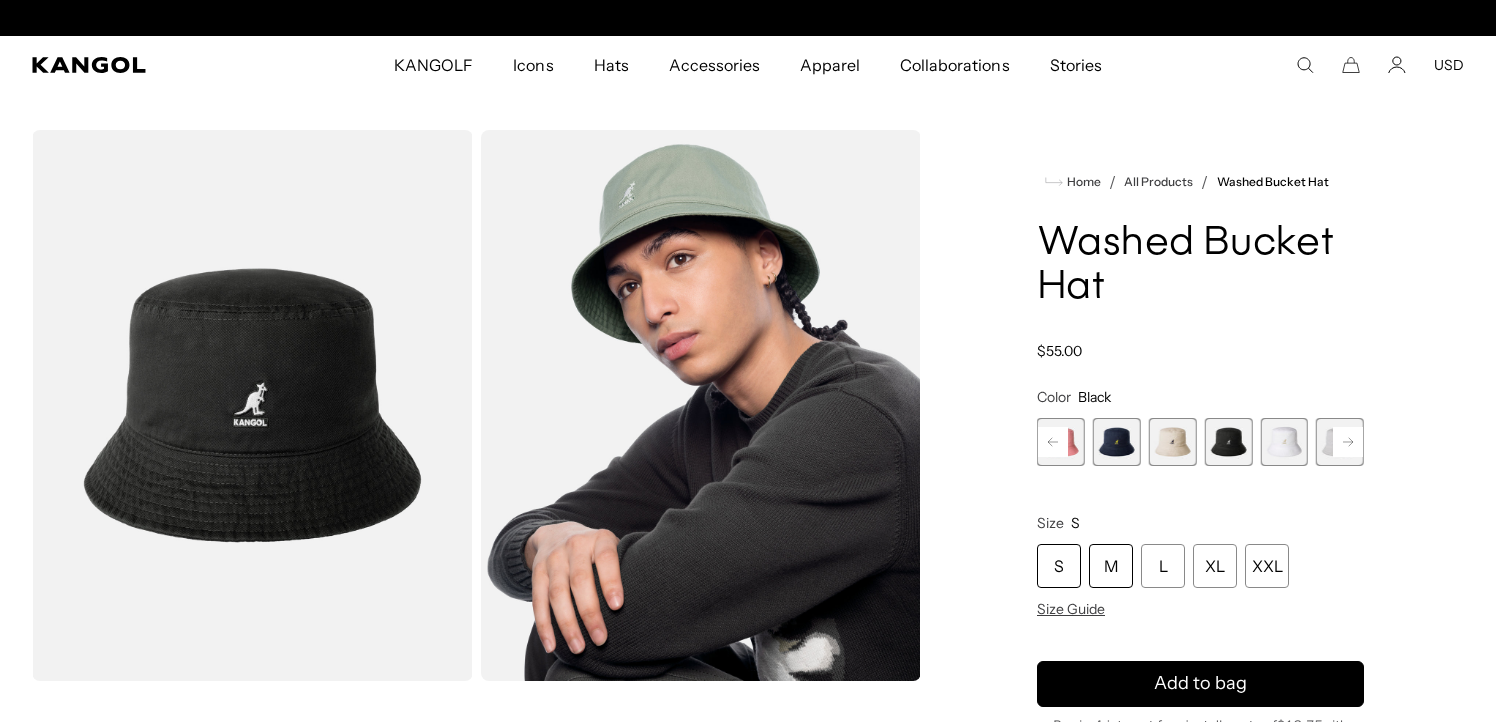 scroll, scrollTop: 0, scrollLeft: 0, axis: both 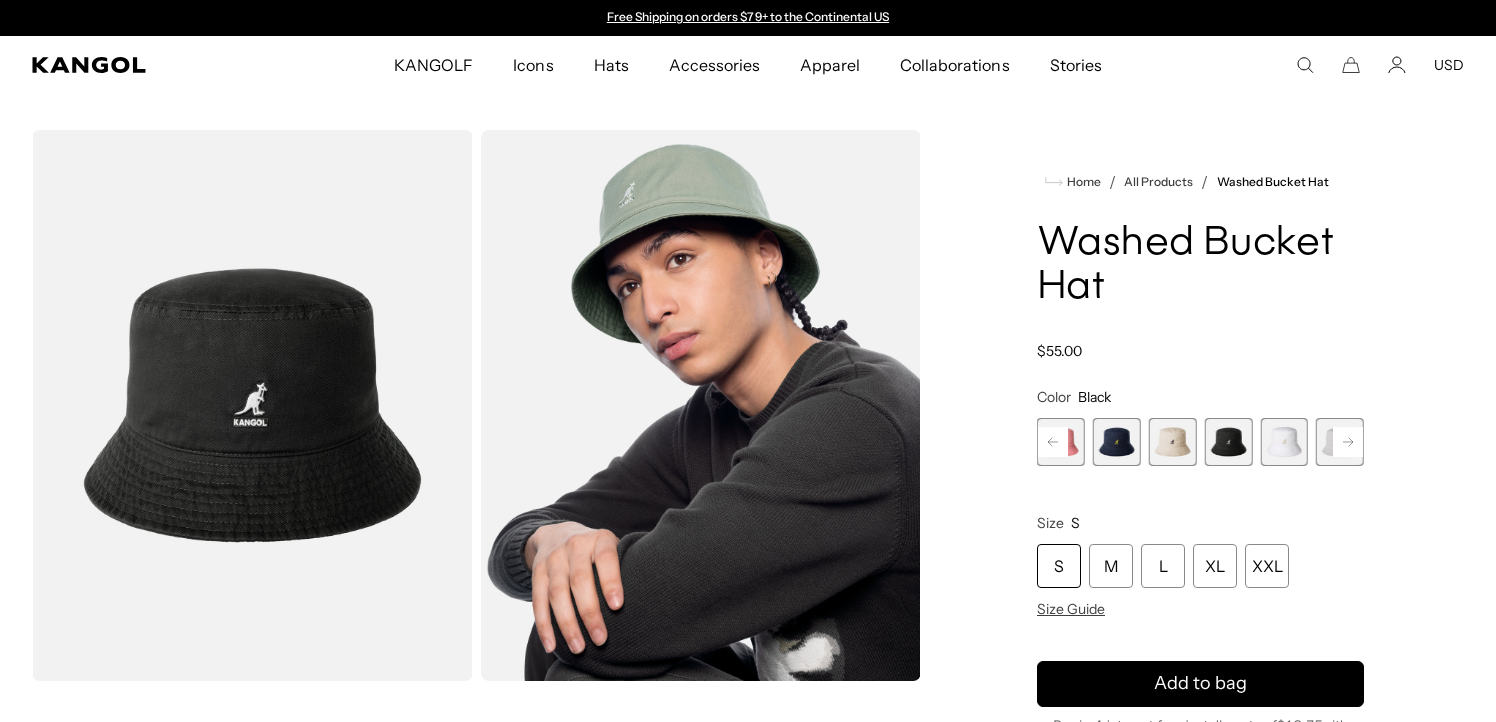 click on "S" at bounding box center [1059, 566] 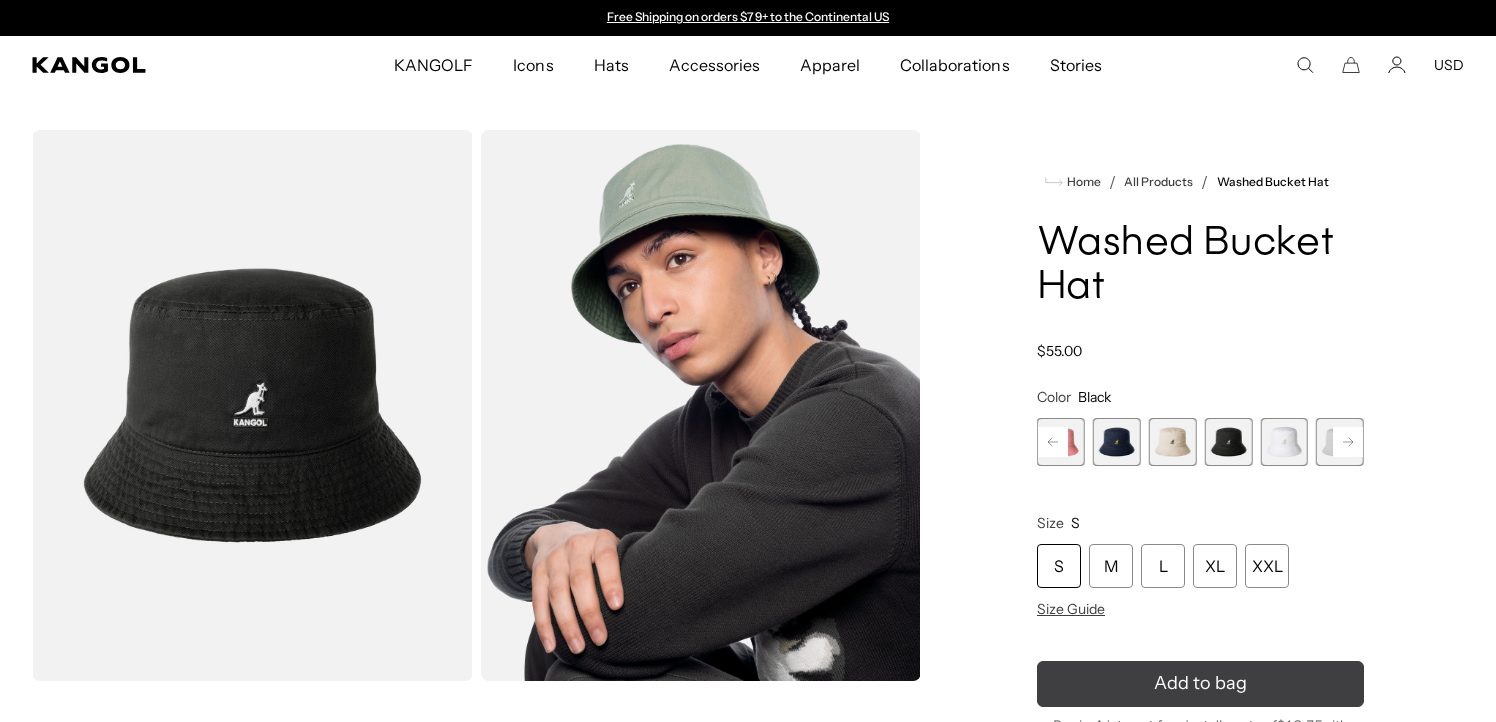 click on "Add to bag" at bounding box center [1200, 683] 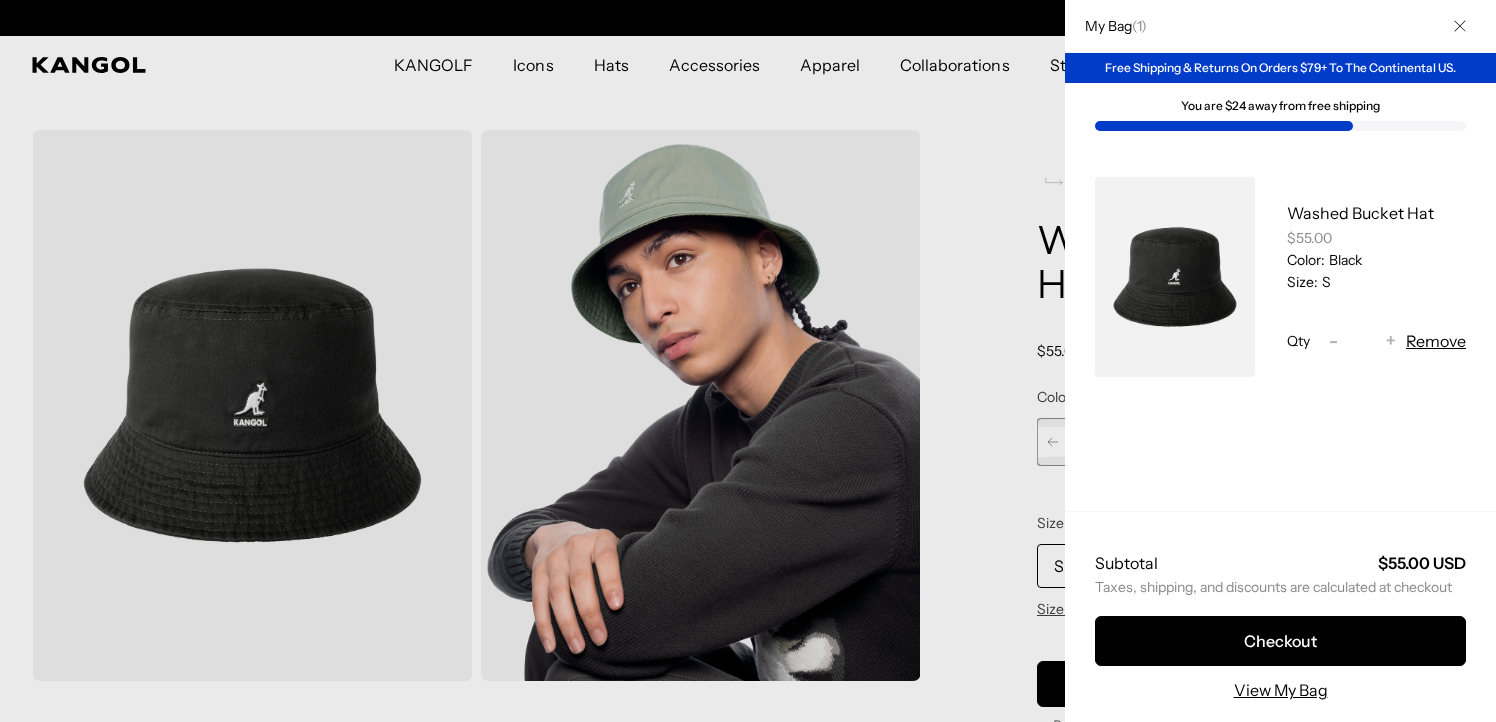 scroll, scrollTop: 0, scrollLeft: 0, axis: both 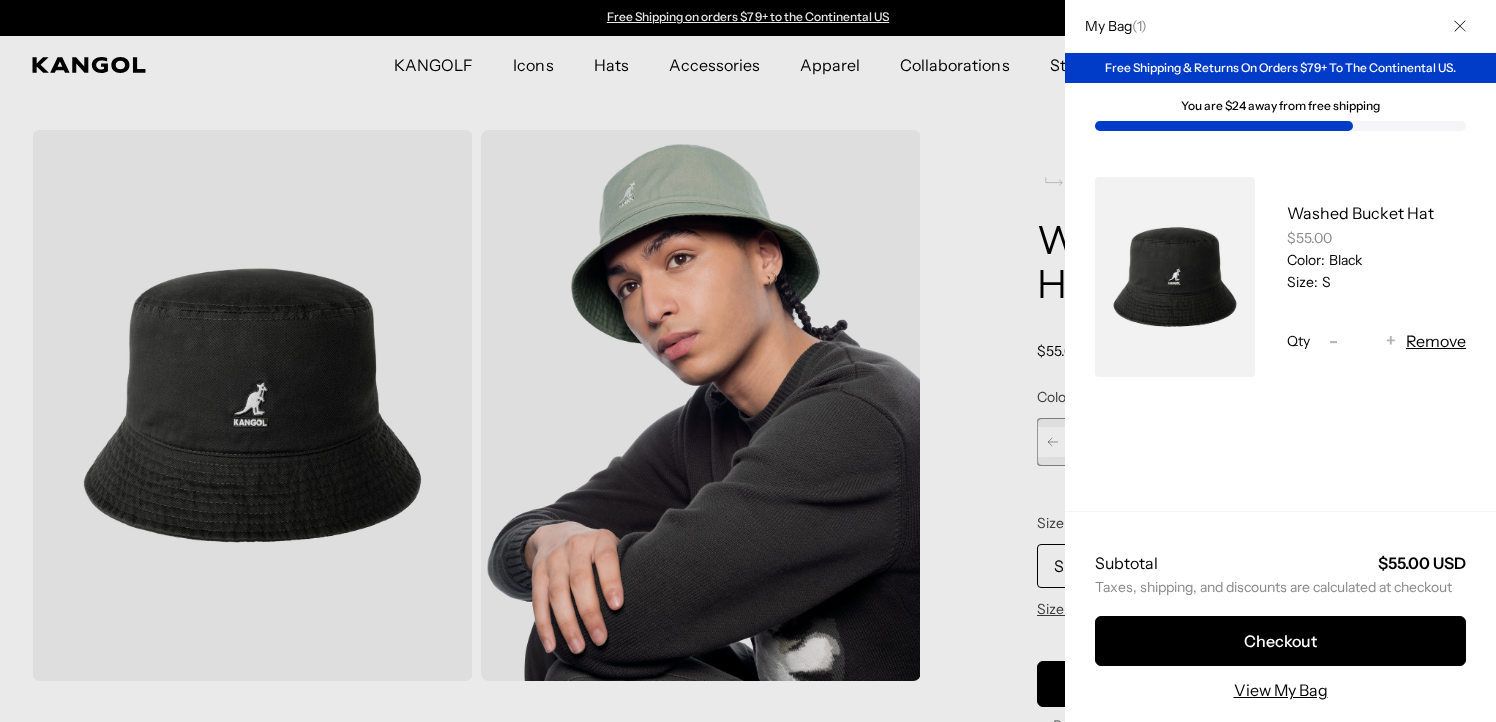 click 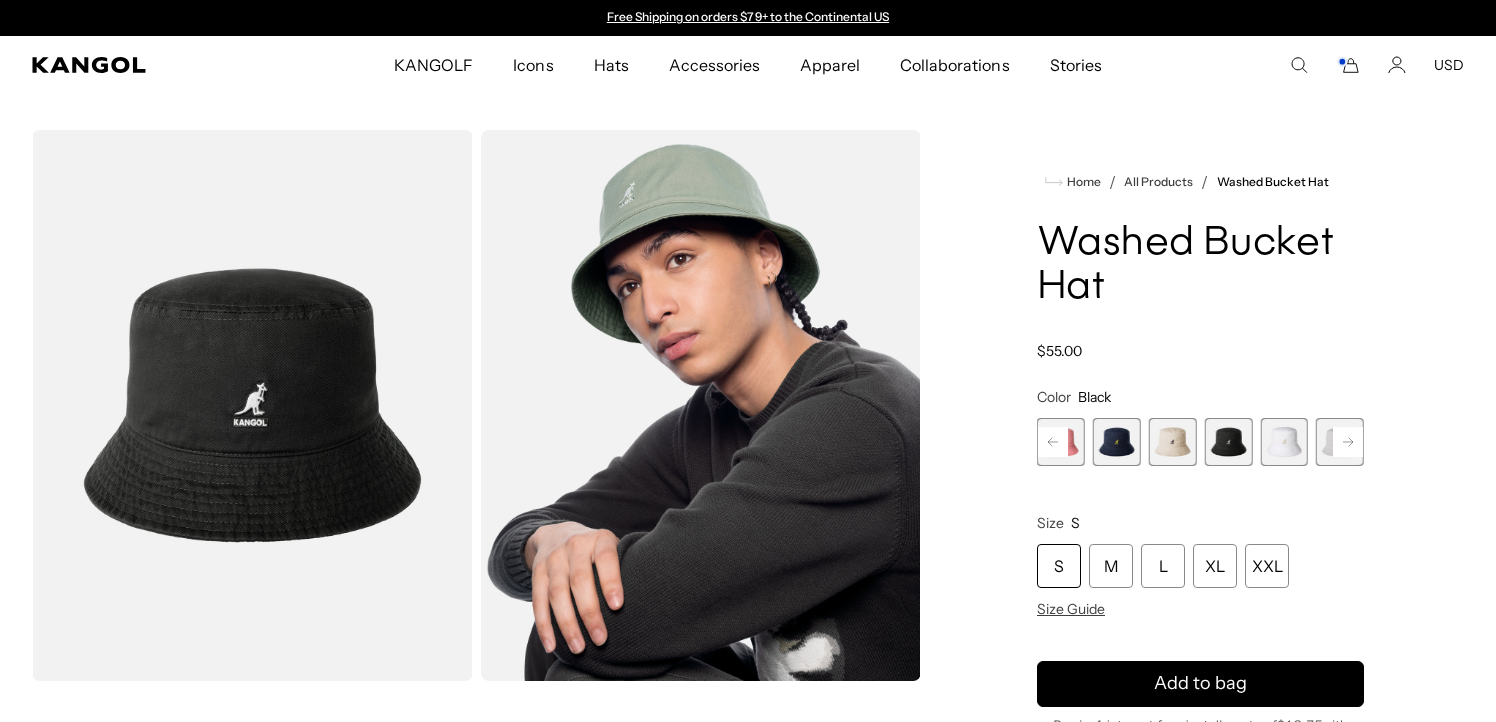 click 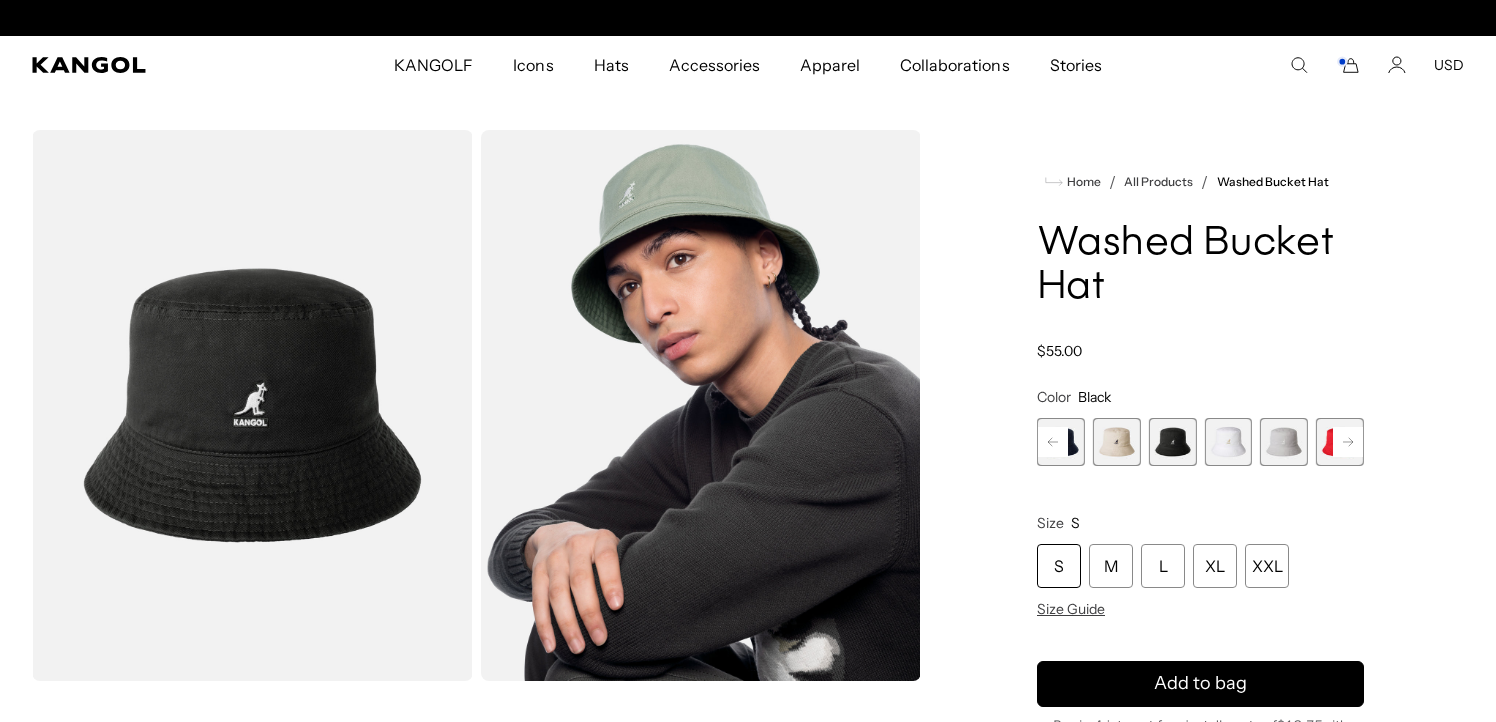 scroll, scrollTop: 0, scrollLeft: 412, axis: horizontal 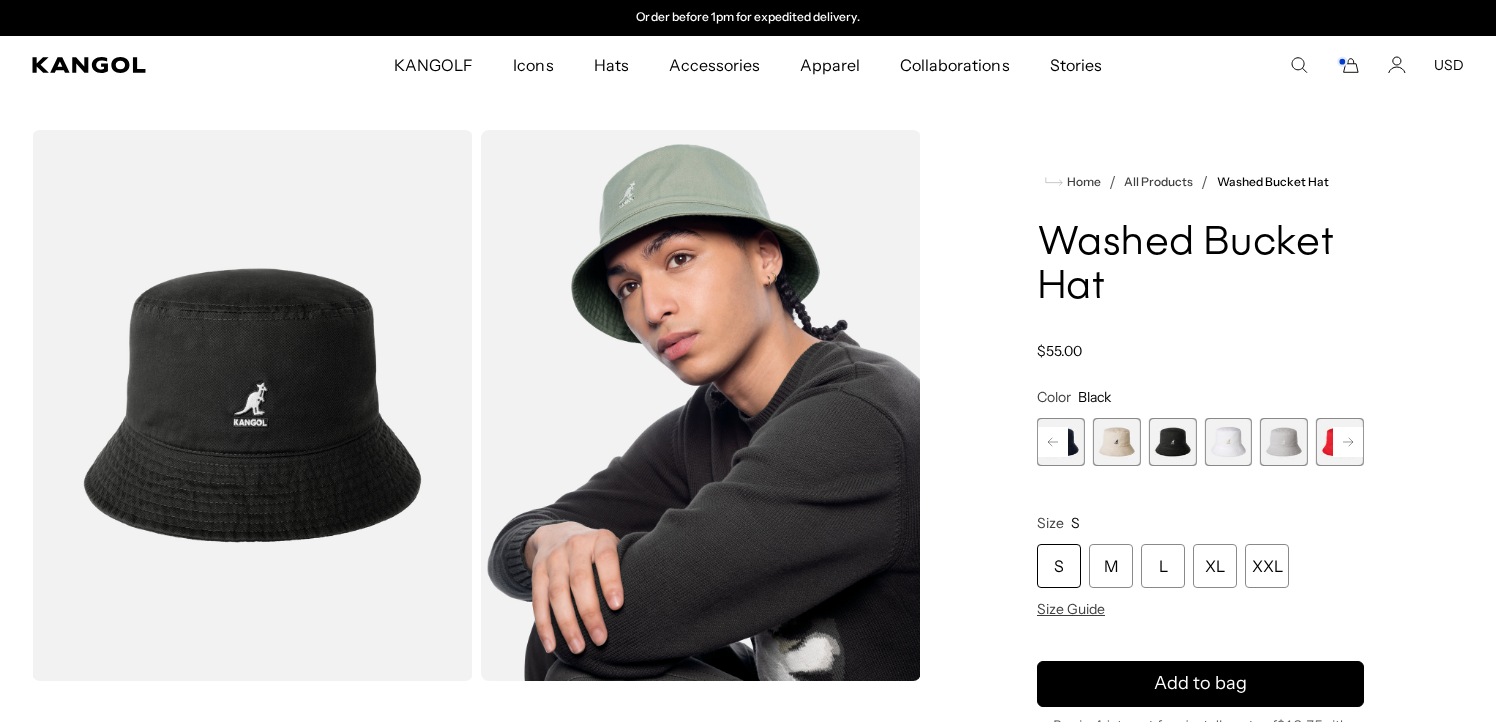 click at bounding box center (1284, 442) 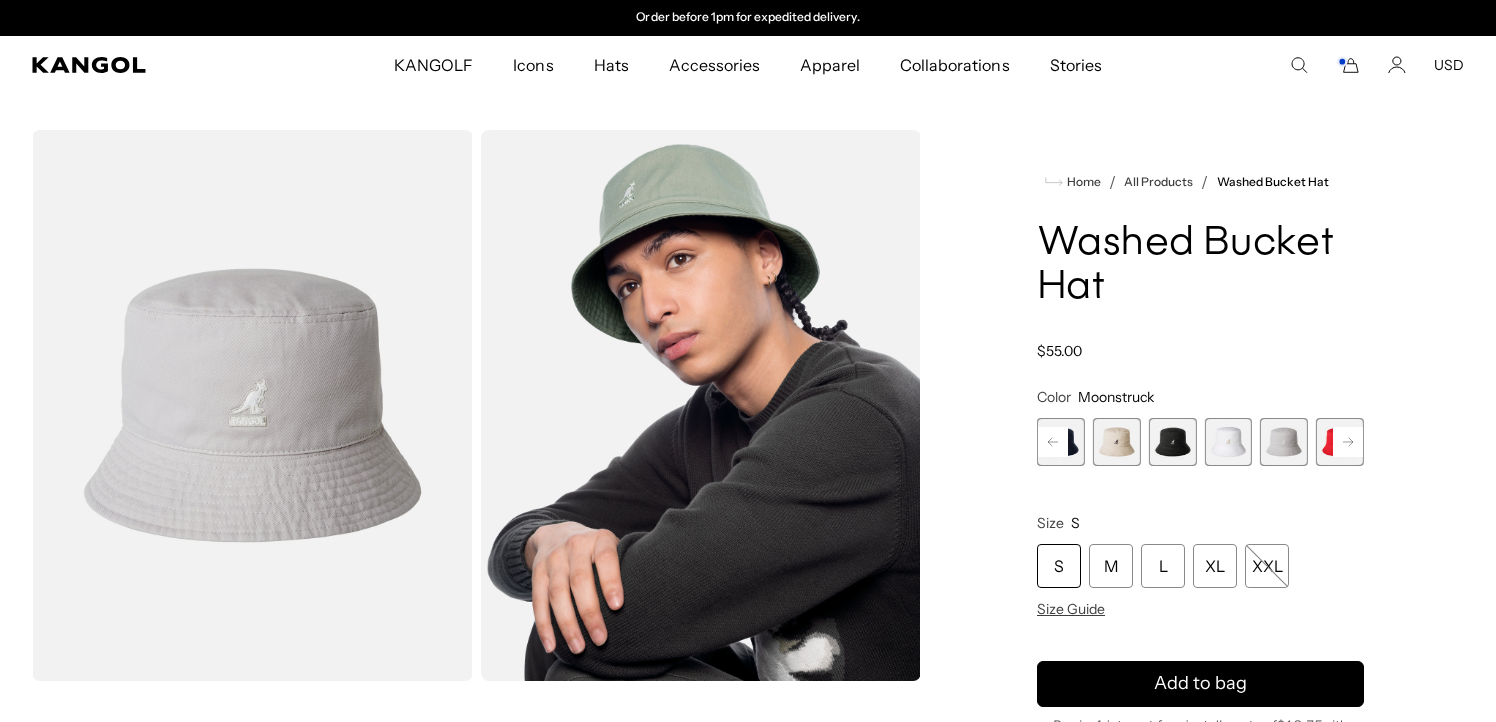 click at bounding box center (1228, 442) 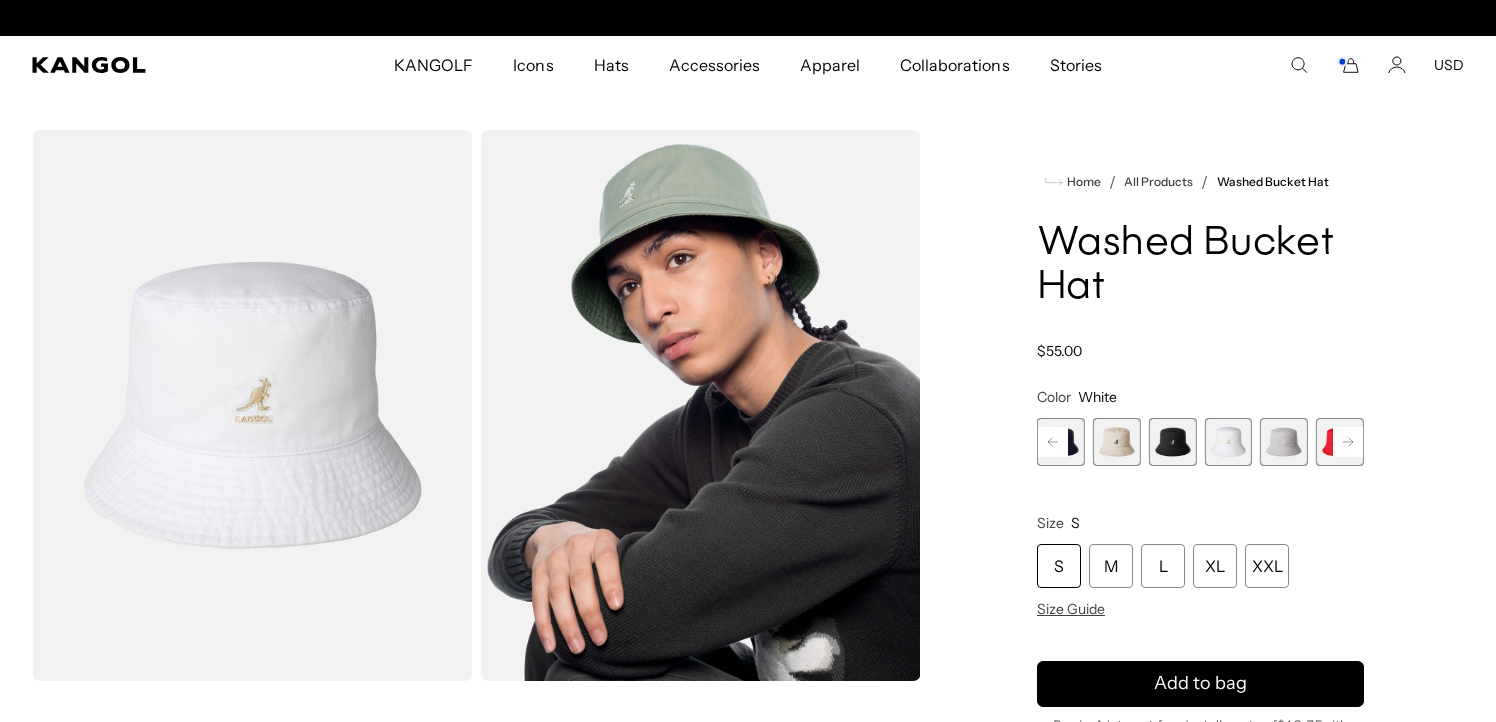 scroll, scrollTop: 0, scrollLeft: 0, axis: both 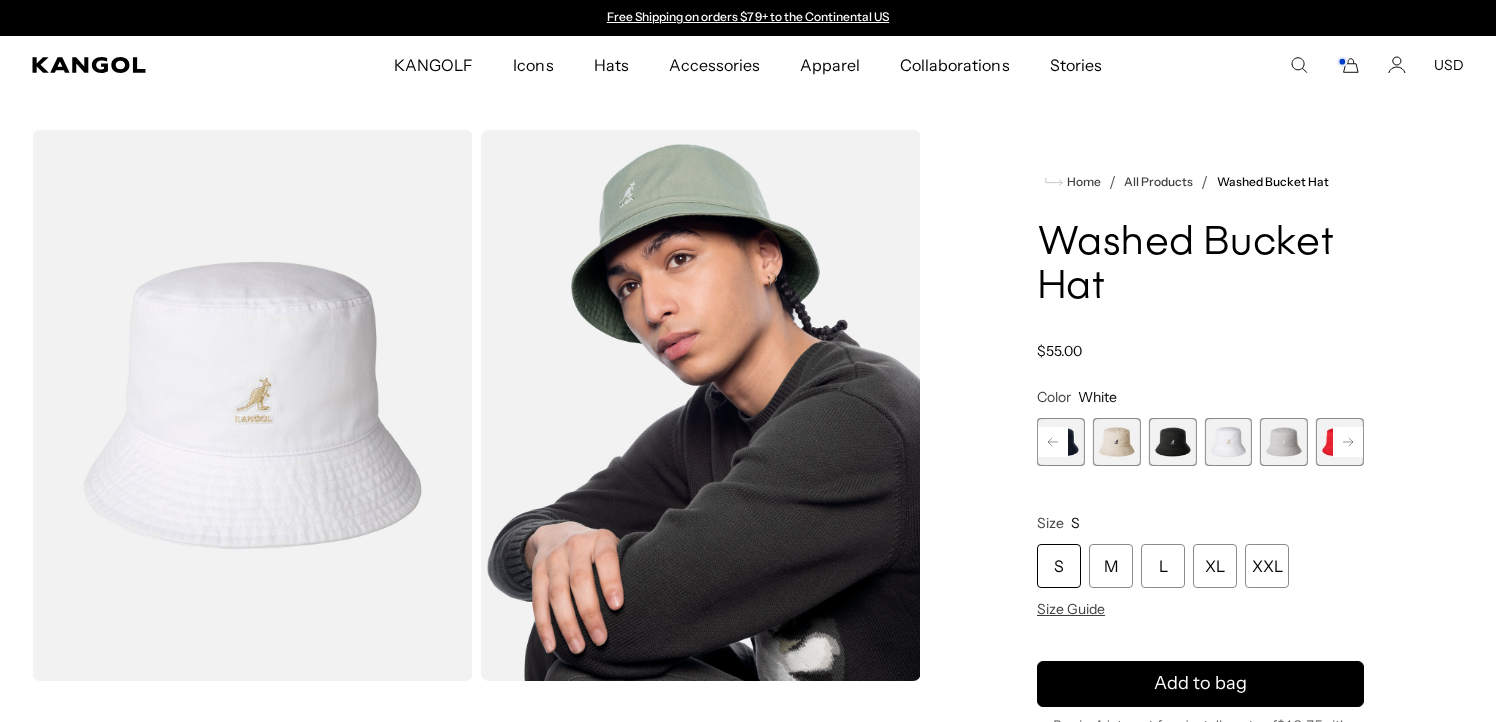 click on "S" at bounding box center [1059, 566] 